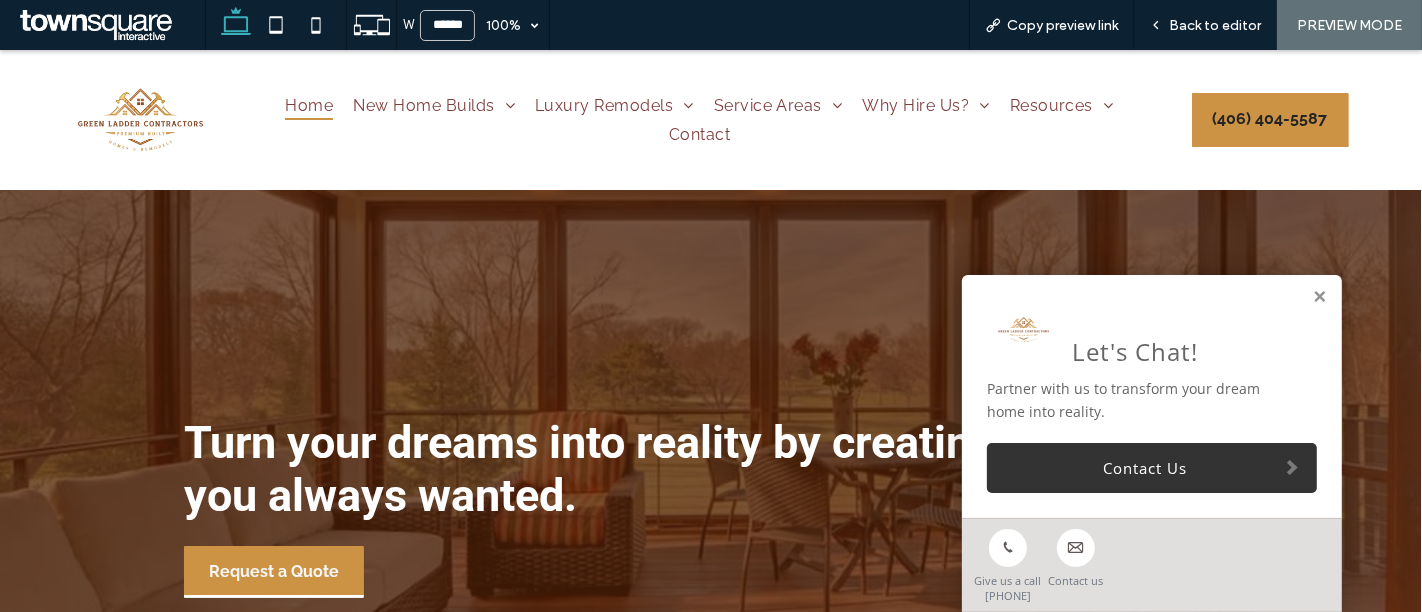 scroll, scrollTop: 0, scrollLeft: 0, axis: both 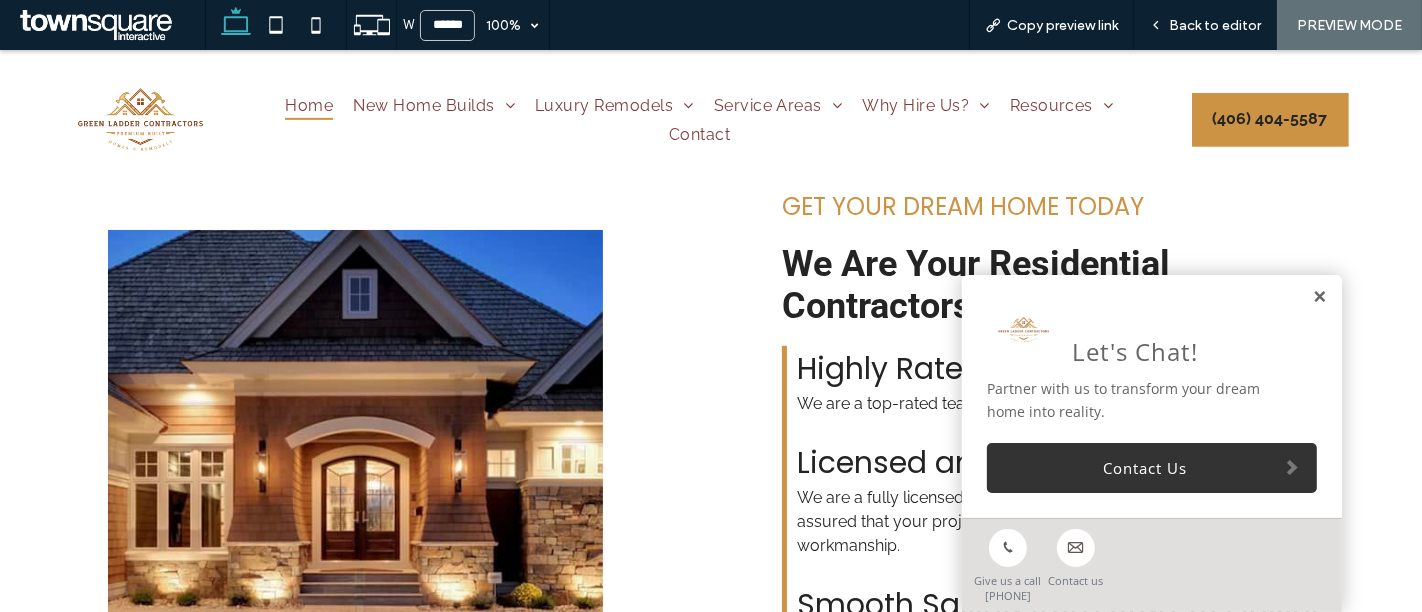 click at bounding box center [1319, 297] 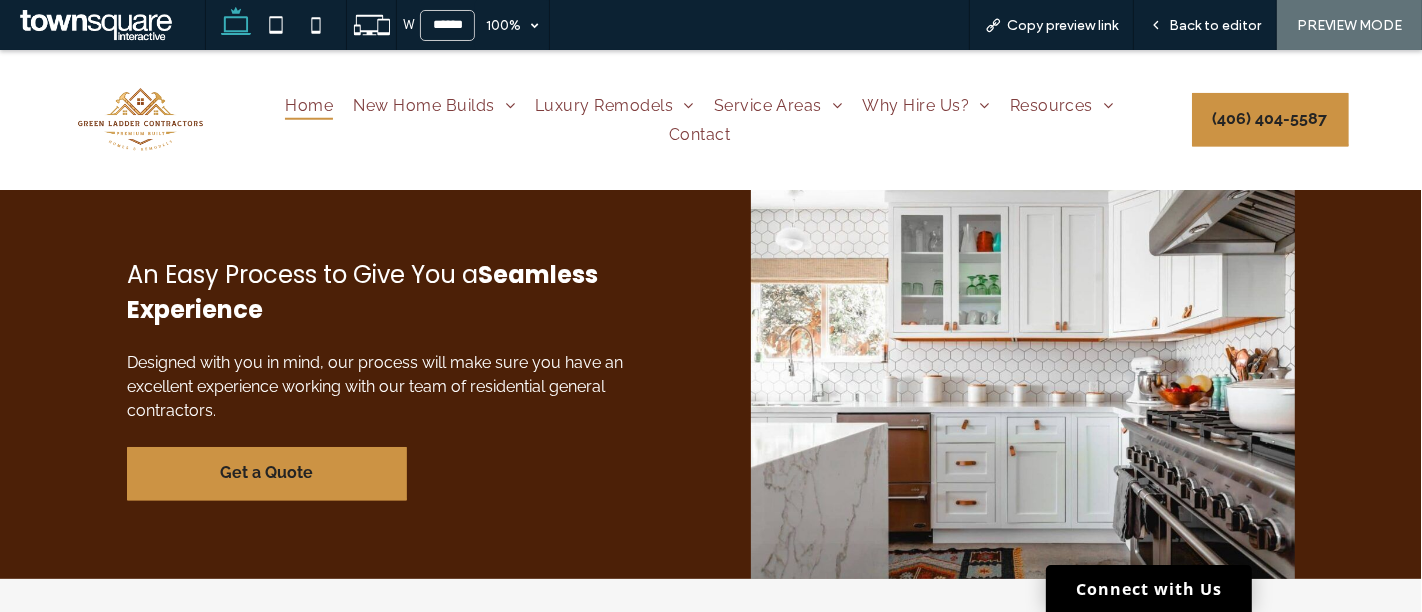 scroll, scrollTop: 1666, scrollLeft: 0, axis: vertical 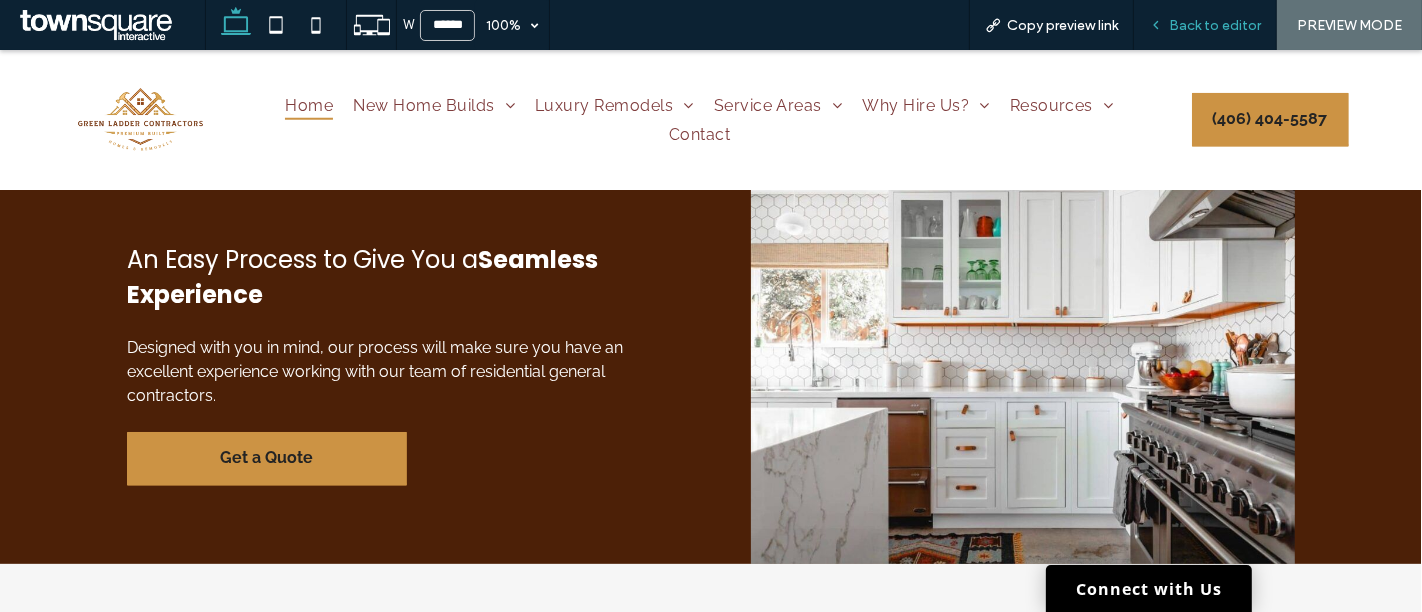 click on "Back to editor" at bounding box center [1205, 25] 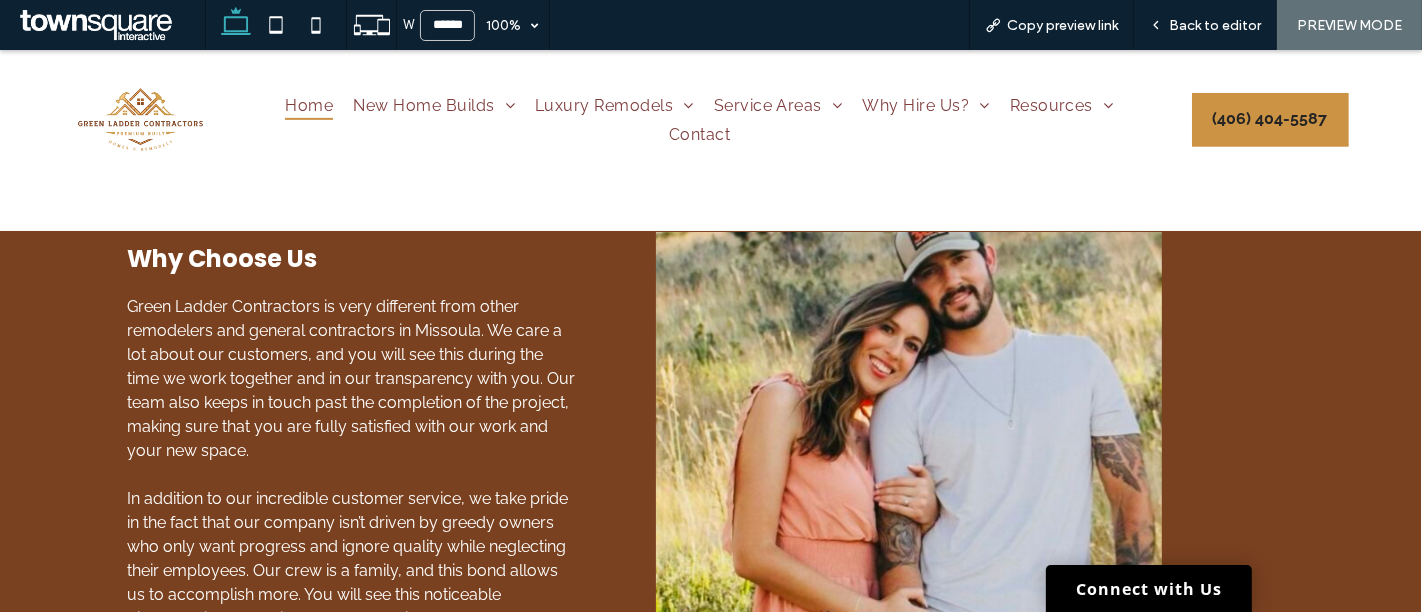 scroll, scrollTop: 7222, scrollLeft: 0, axis: vertical 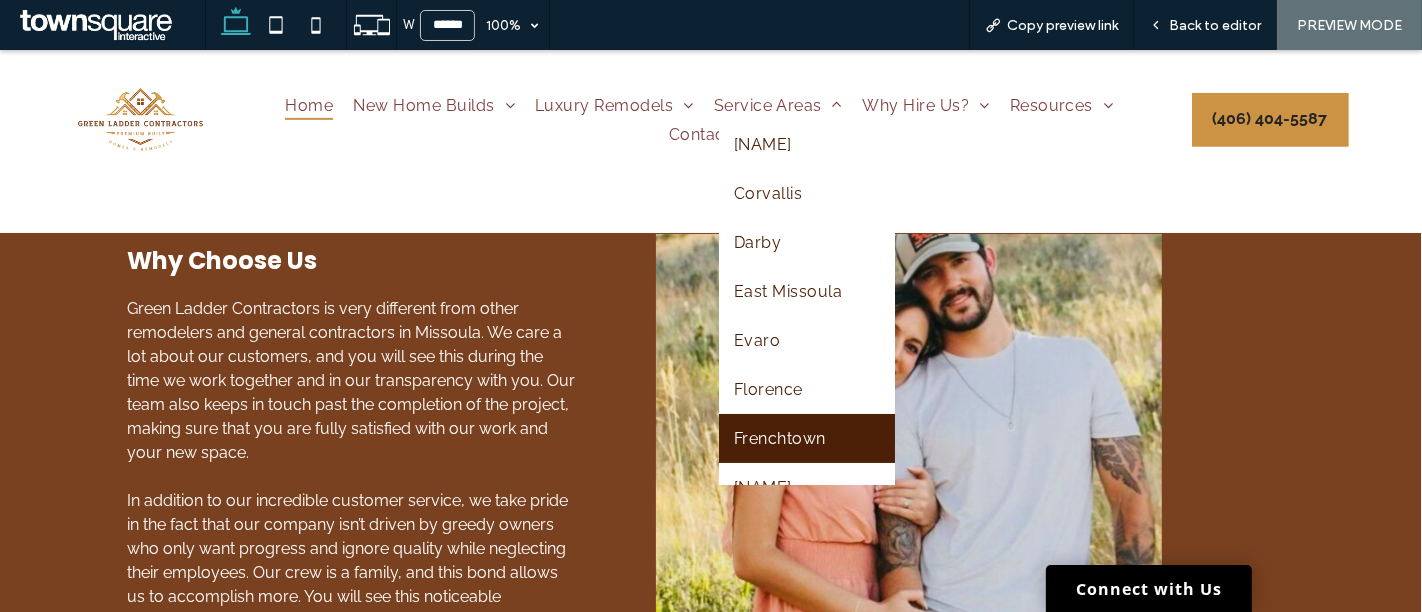 click on "Frenchtown" at bounding box center [807, 438] 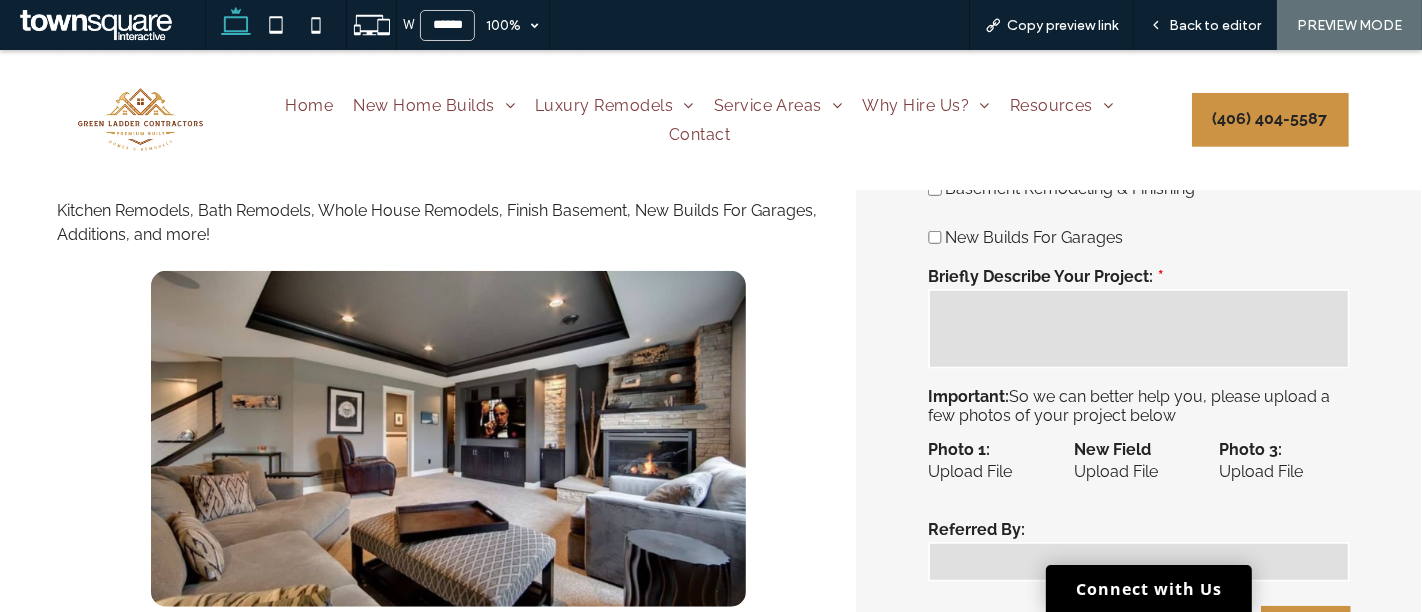 scroll, scrollTop: 887, scrollLeft: 0, axis: vertical 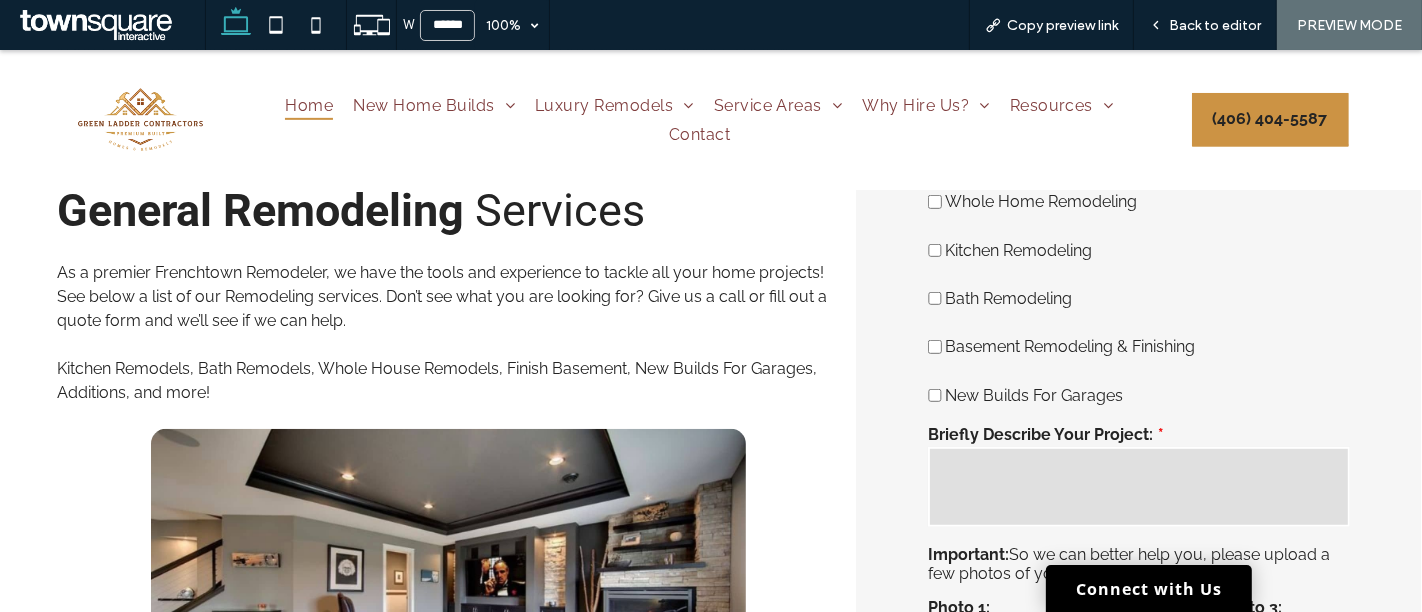click on "Home" at bounding box center (309, 104) 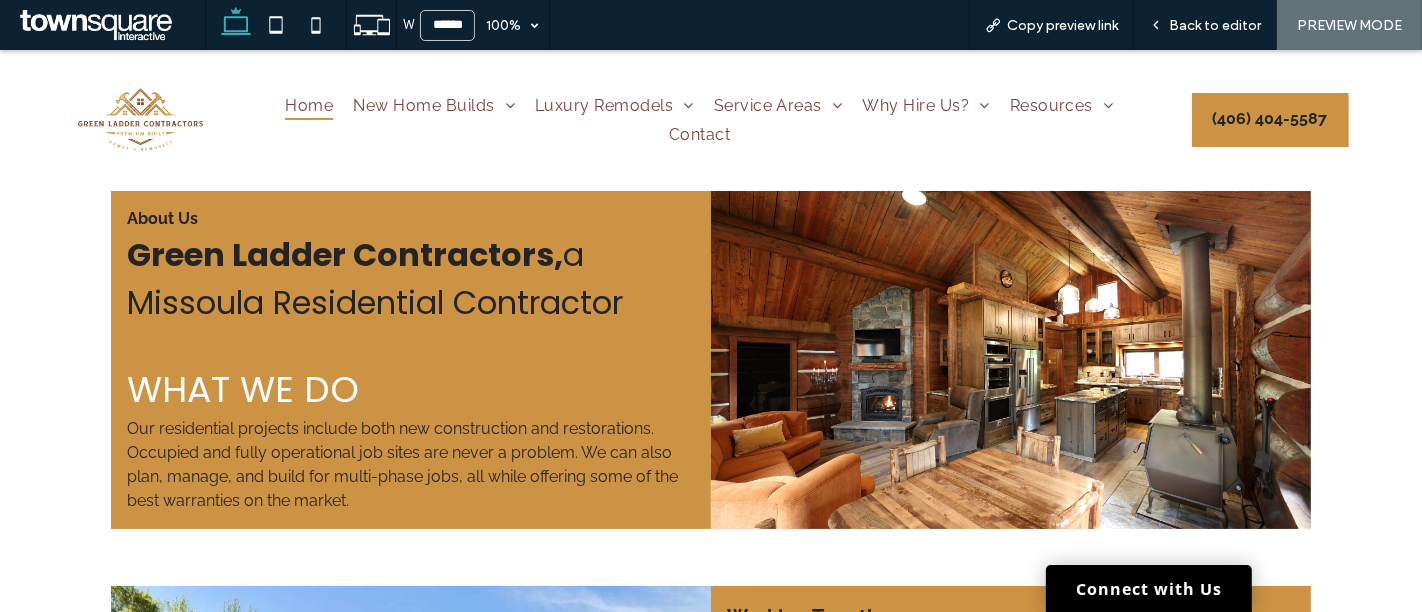 scroll, scrollTop: 6555, scrollLeft: 0, axis: vertical 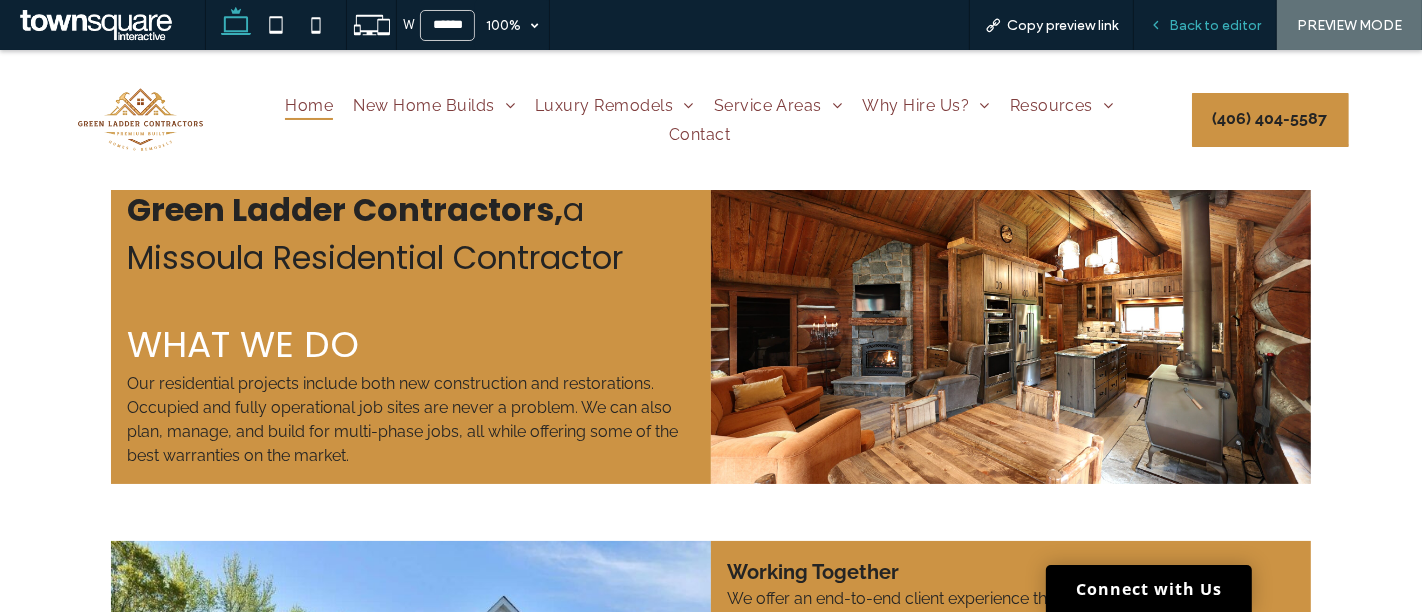 click on "Back to editor" at bounding box center [1205, 25] 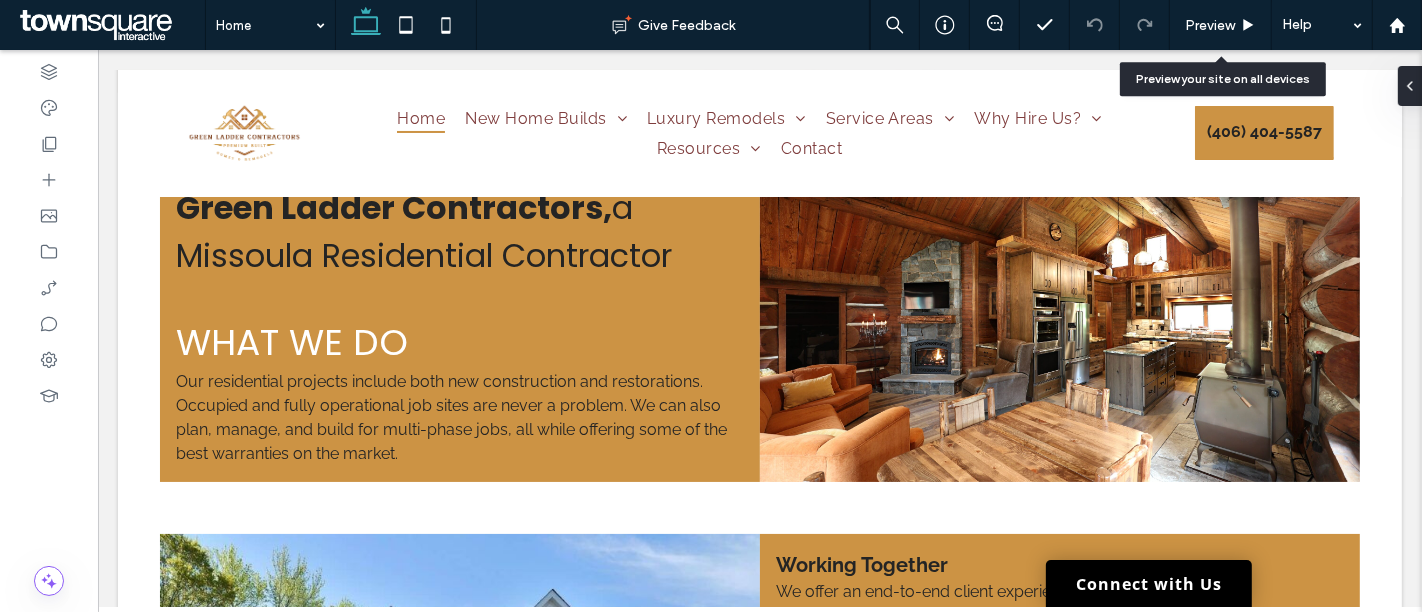 scroll, scrollTop: 6523, scrollLeft: 0, axis: vertical 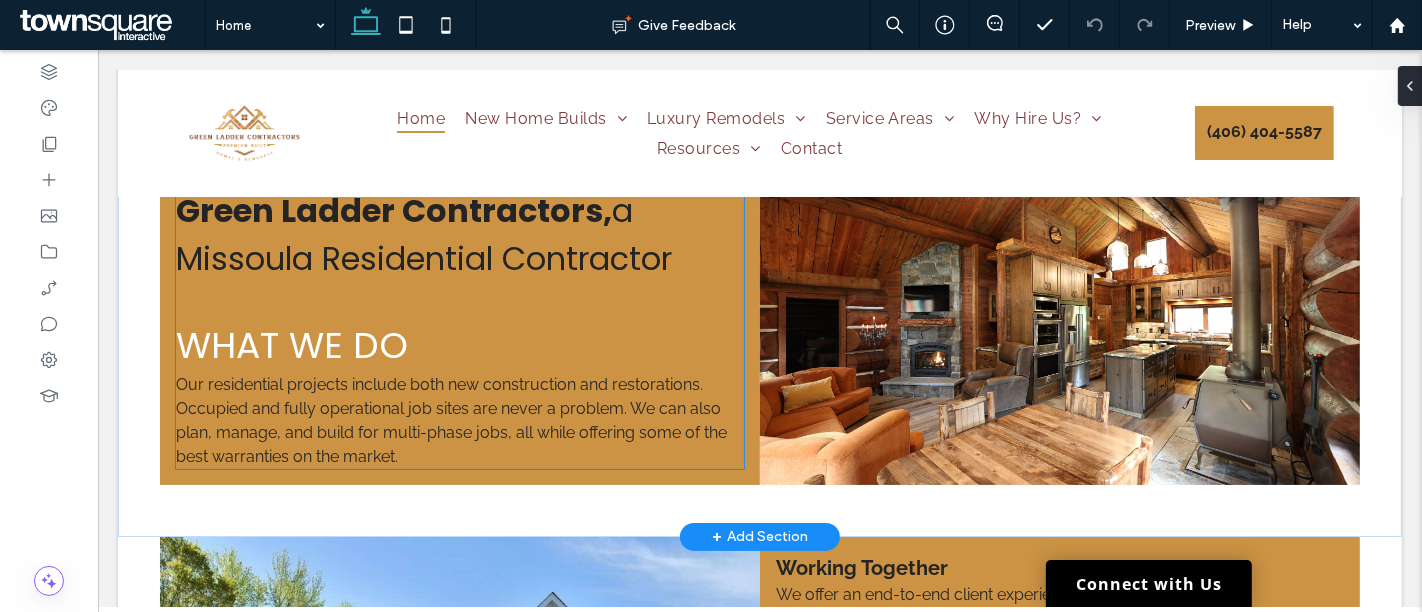 click on "WHAT WE DO" at bounding box center (291, 345) 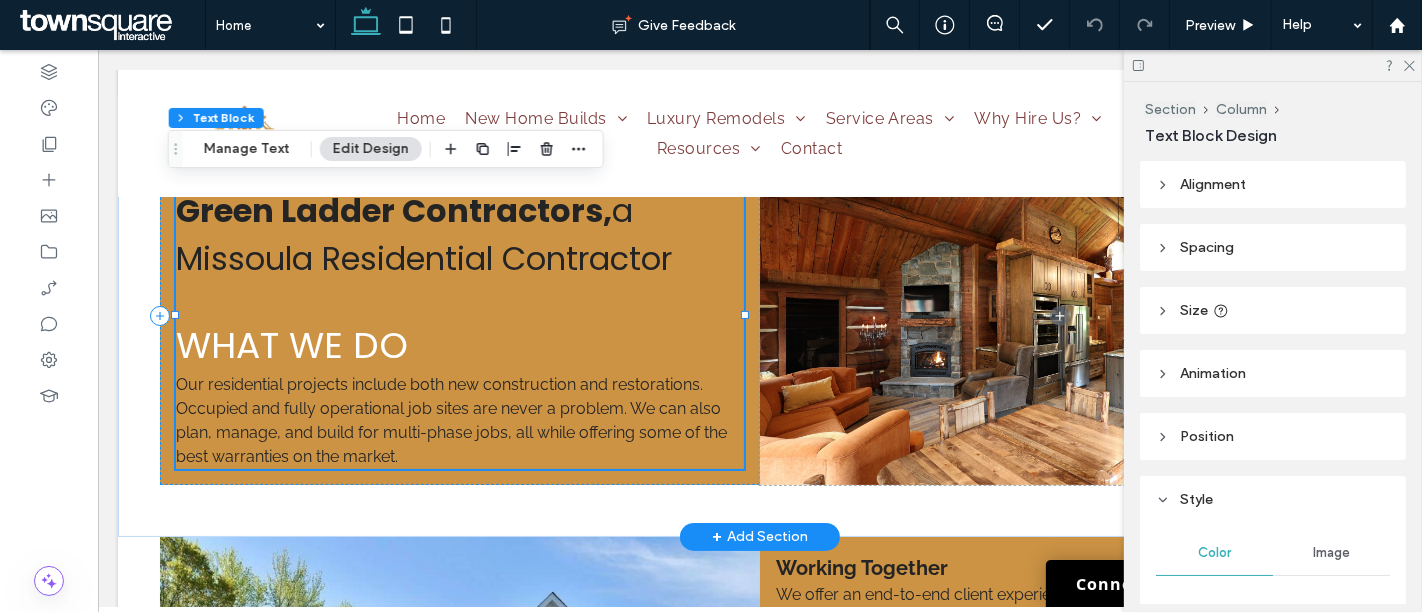 click on "WHAT WE DO" at bounding box center (291, 345) 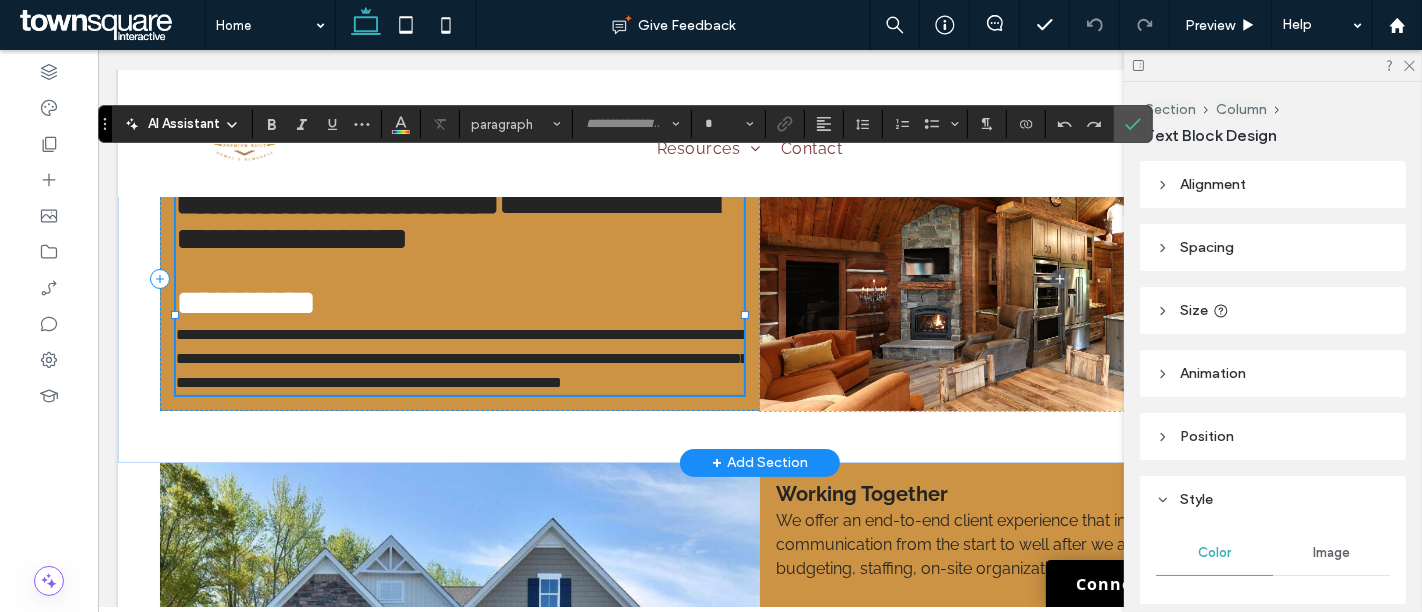 click on "**********" at bounding box center (245, 303) 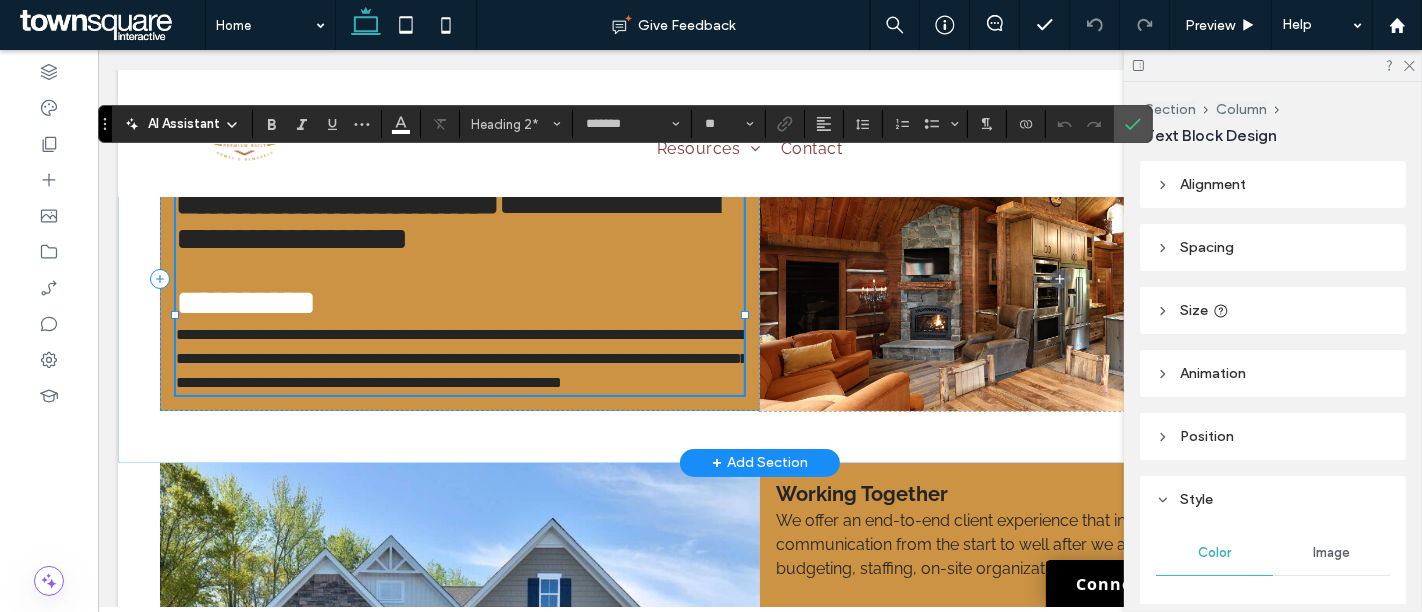 click on "**********" at bounding box center [245, 303] 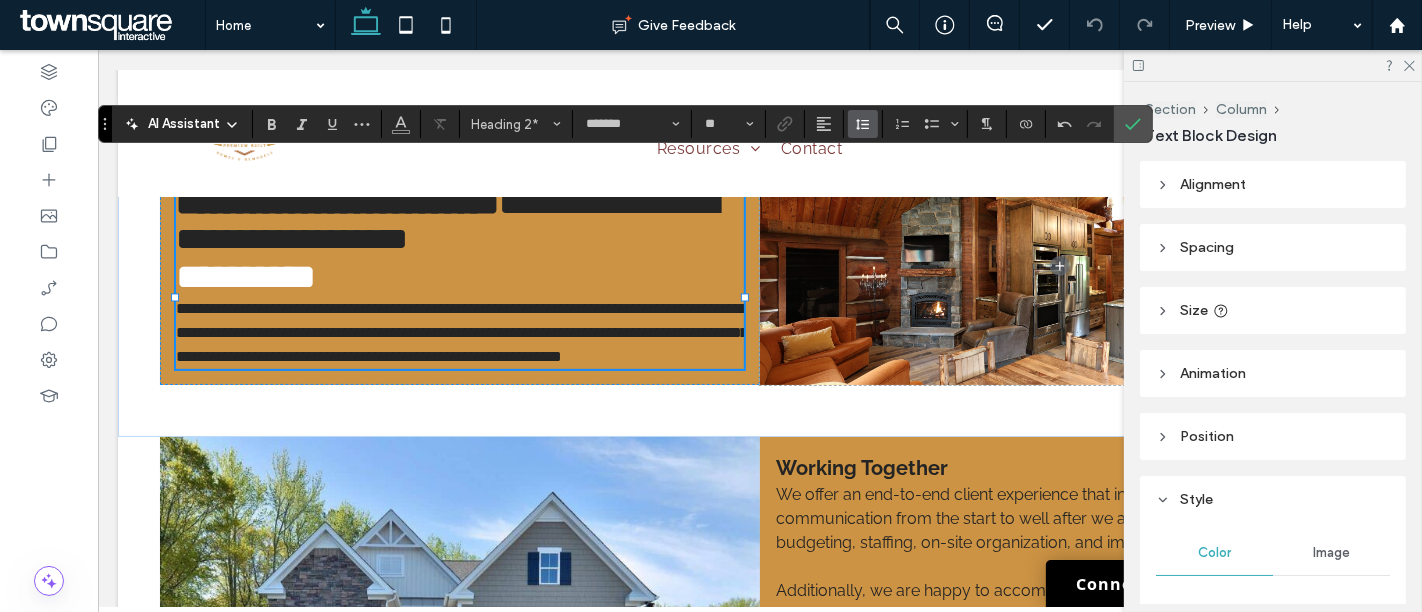 click 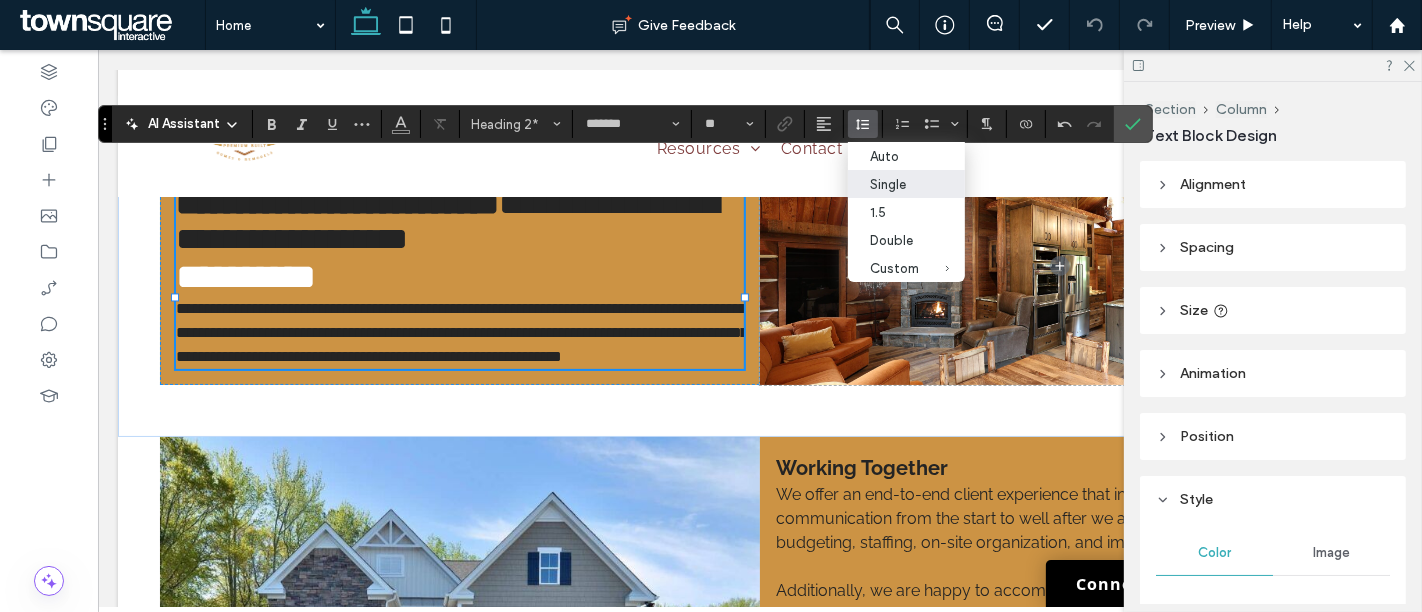 click on "Single" at bounding box center (894, 184) 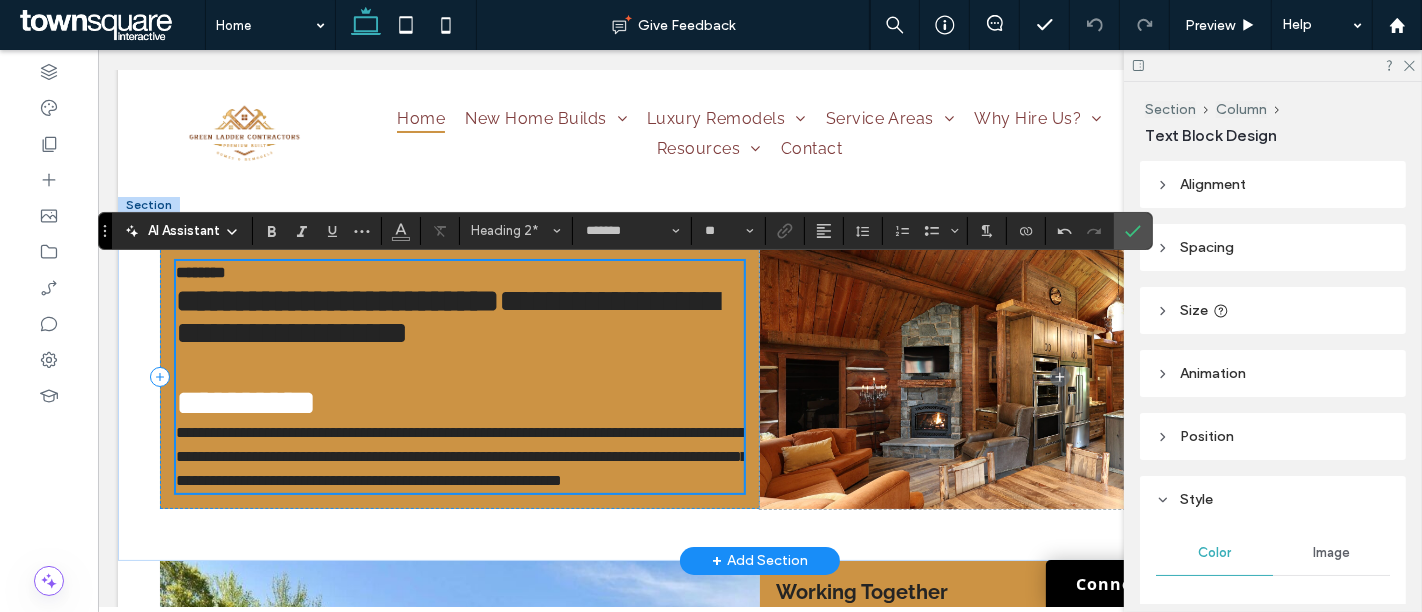 scroll, scrollTop: 6523, scrollLeft: 0, axis: vertical 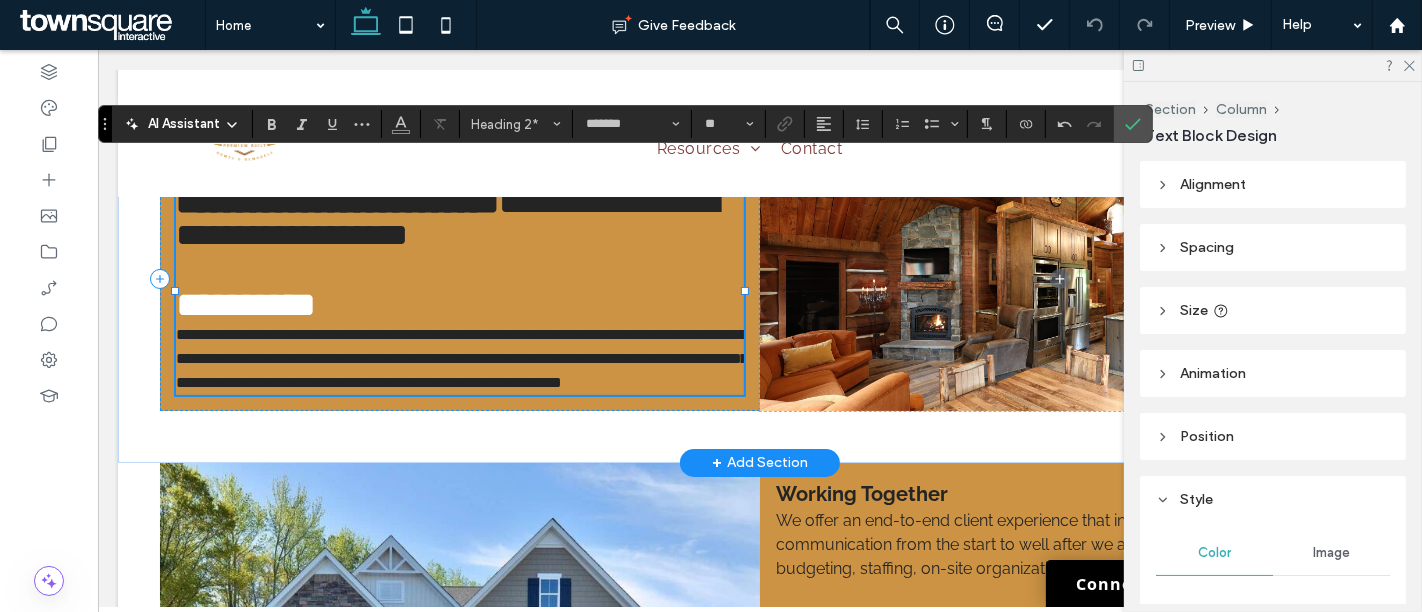 type on "**" 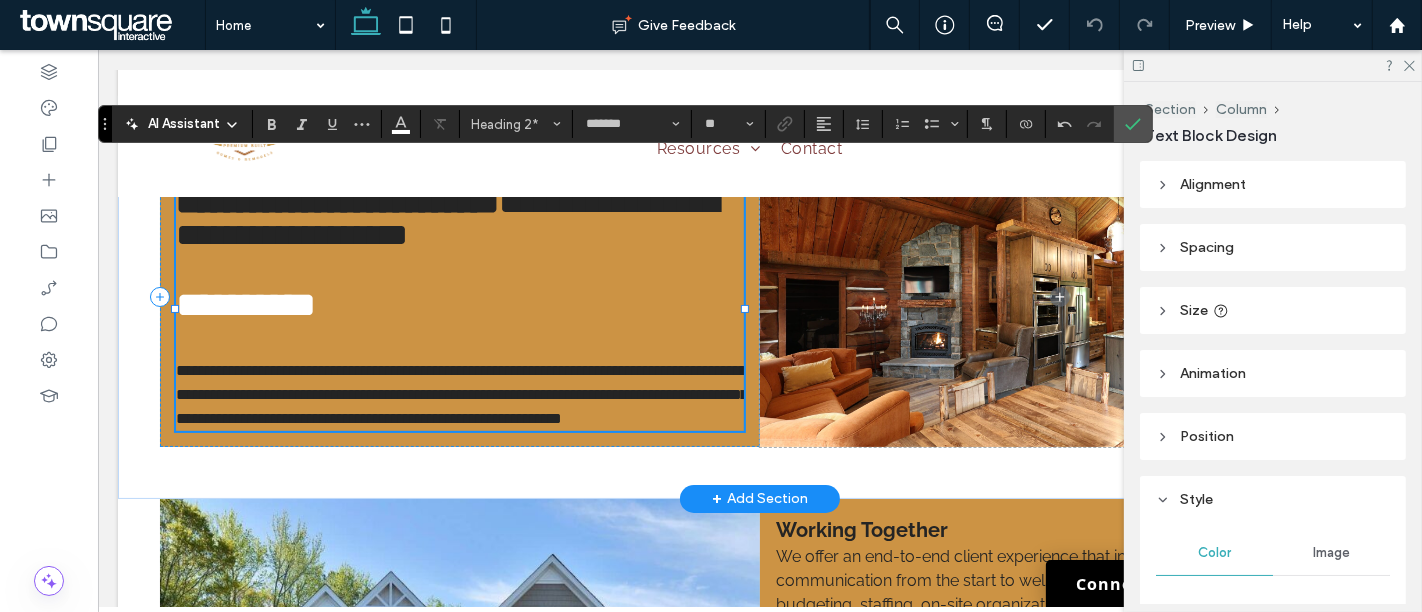 click at bounding box center [459, 455] 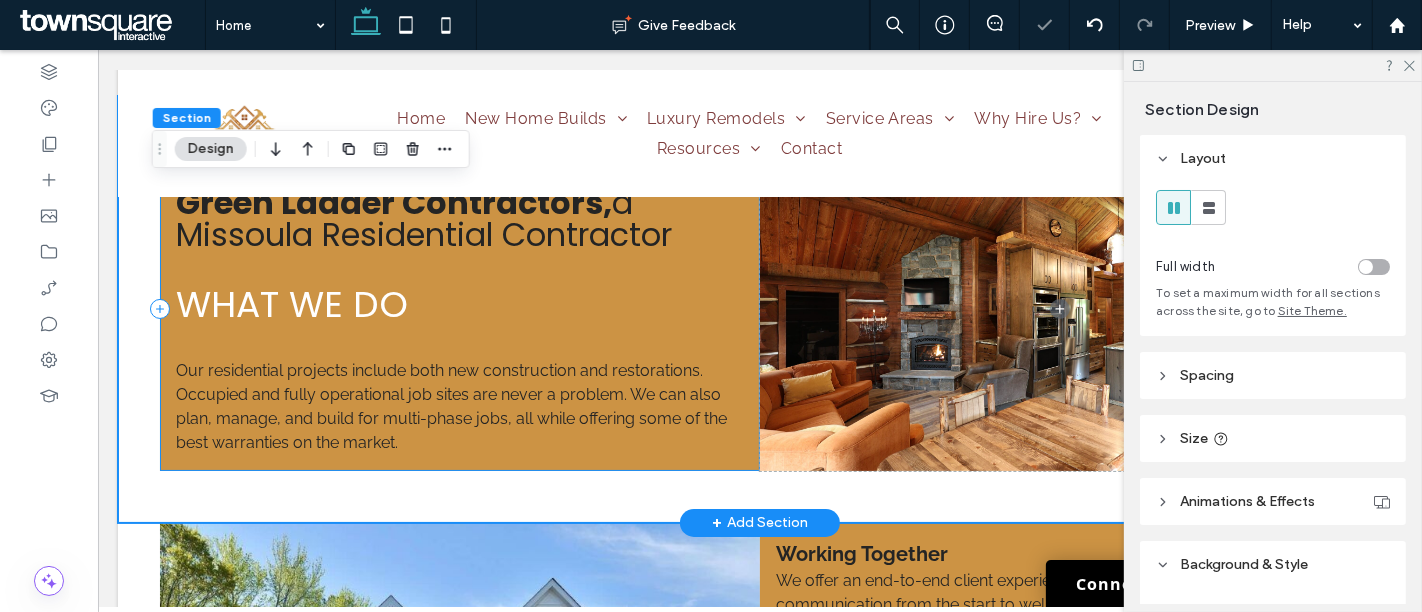 scroll, scrollTop: 6412, scrollLeft: 0, axis: vertical 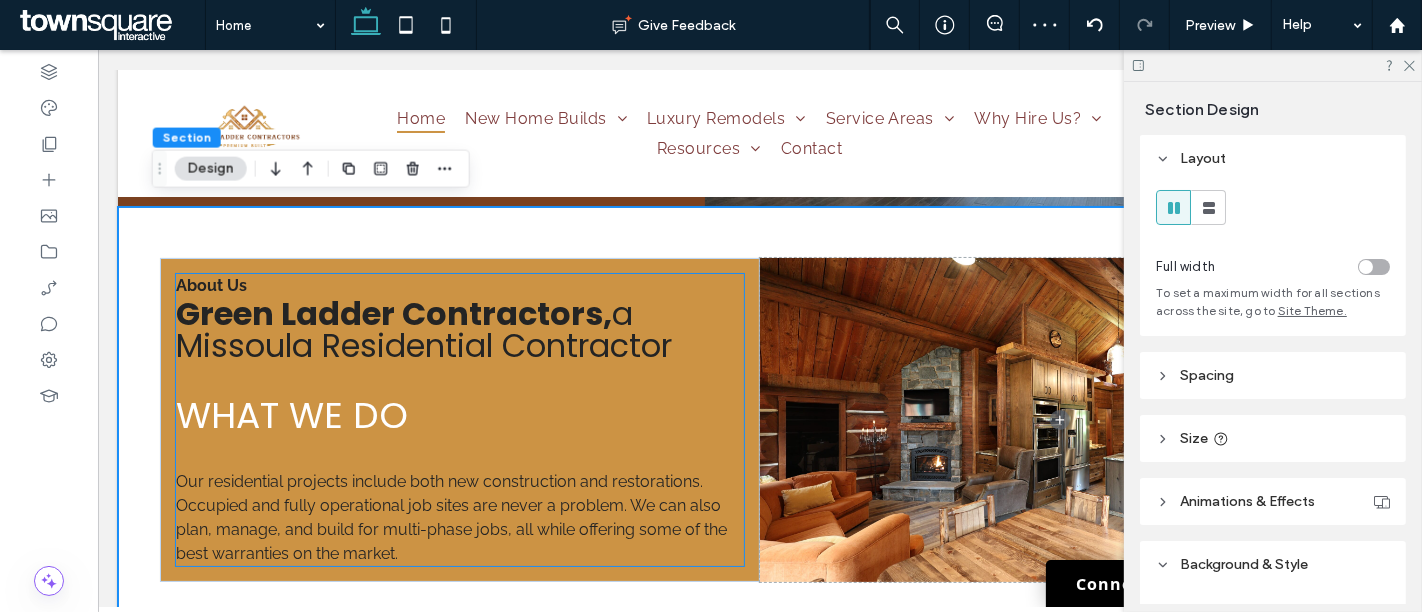 click on "Green Ladder Contractors," at bounding box center (393, 313) 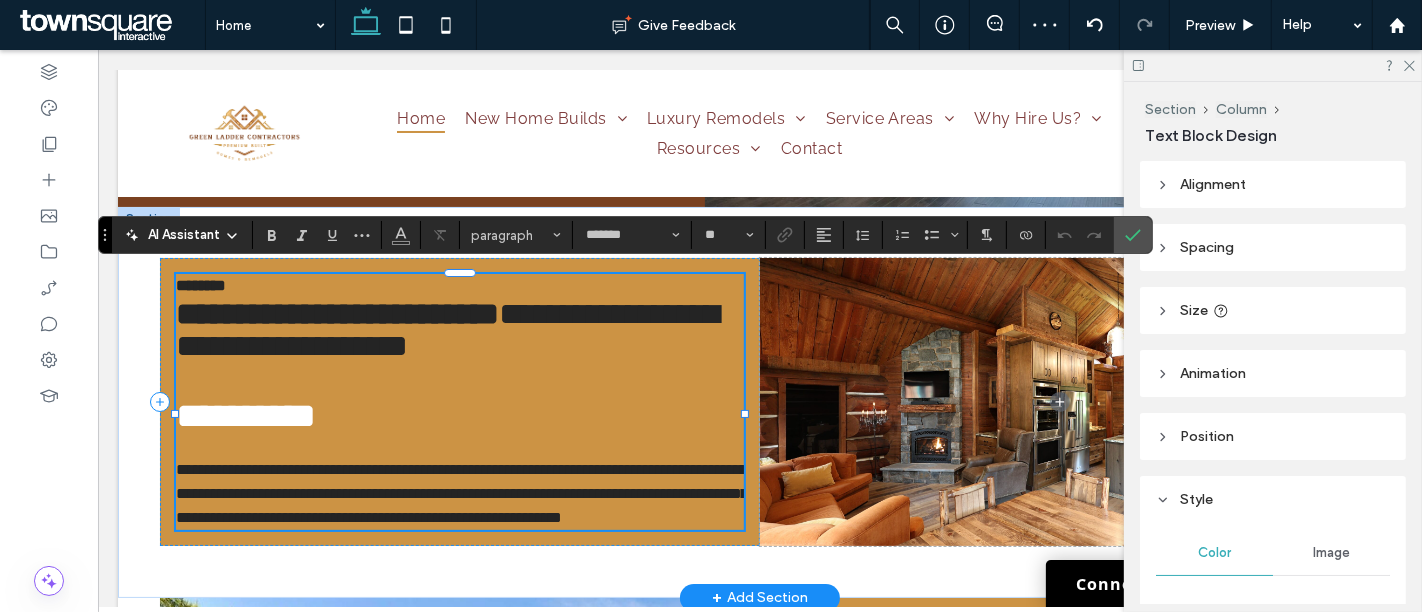 type on "*******" 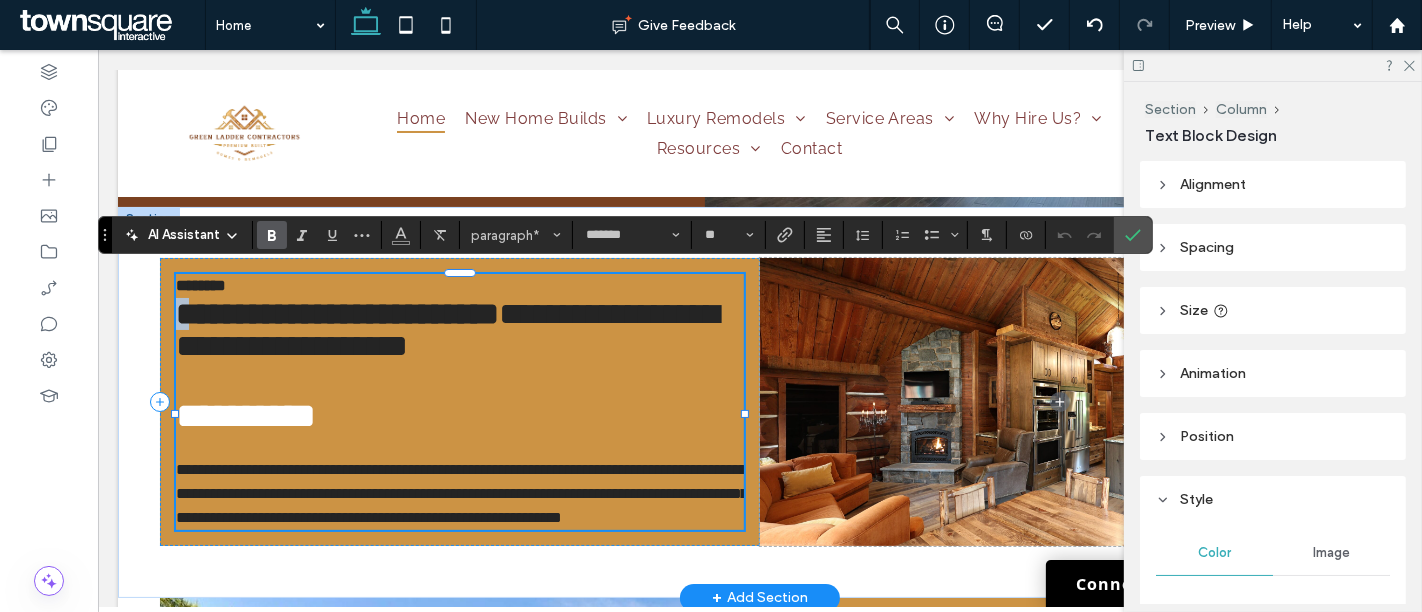 type on "*******" 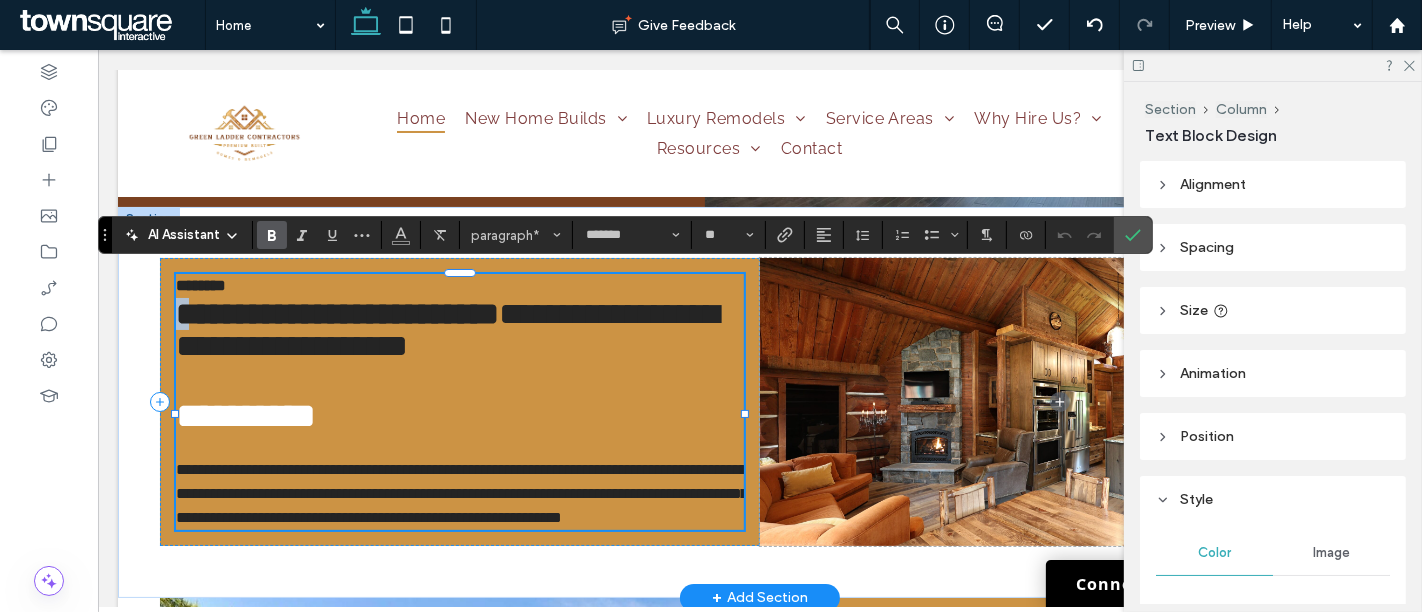 type on "**" 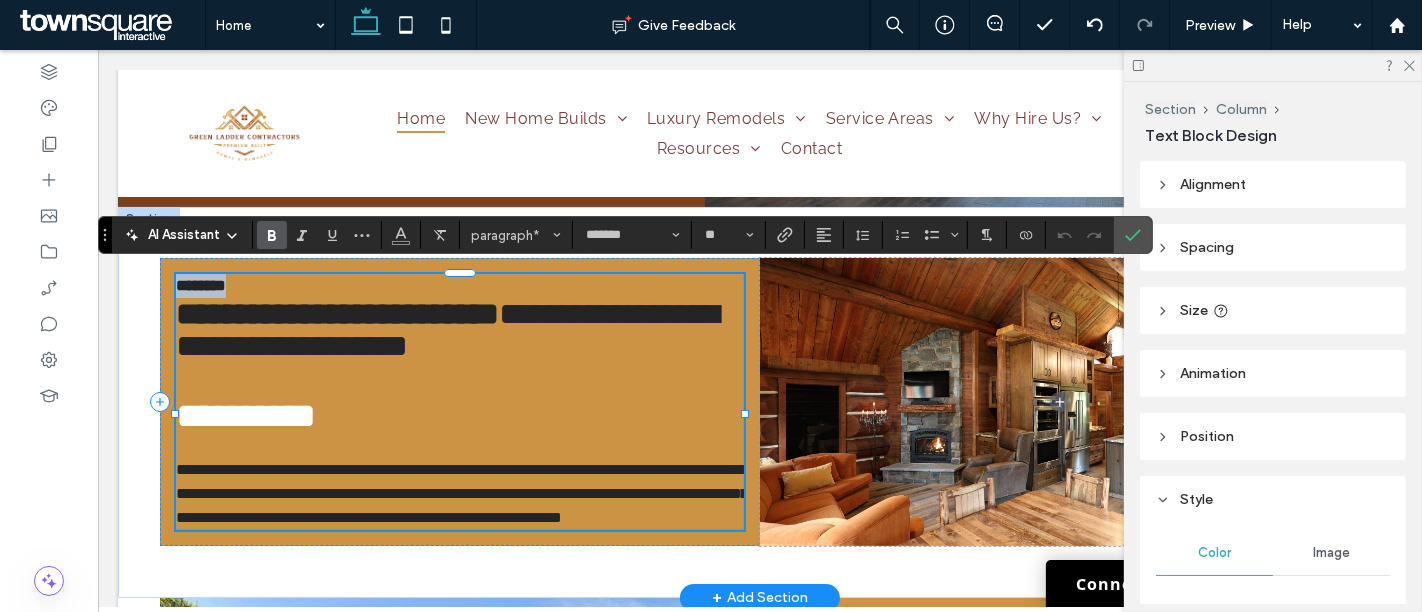 drag, startPoint x: 245, startPoint y: 281, endPoint x: 167, endPoint y: 282, distance: 78.00641 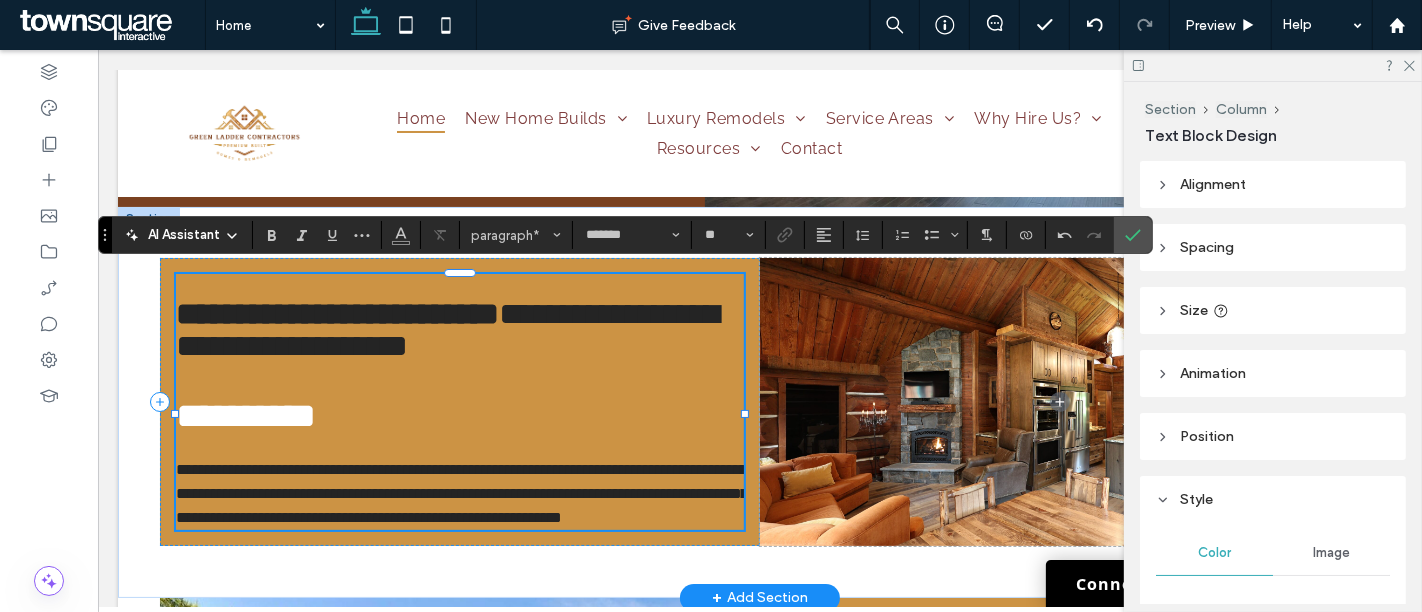type on "*******" 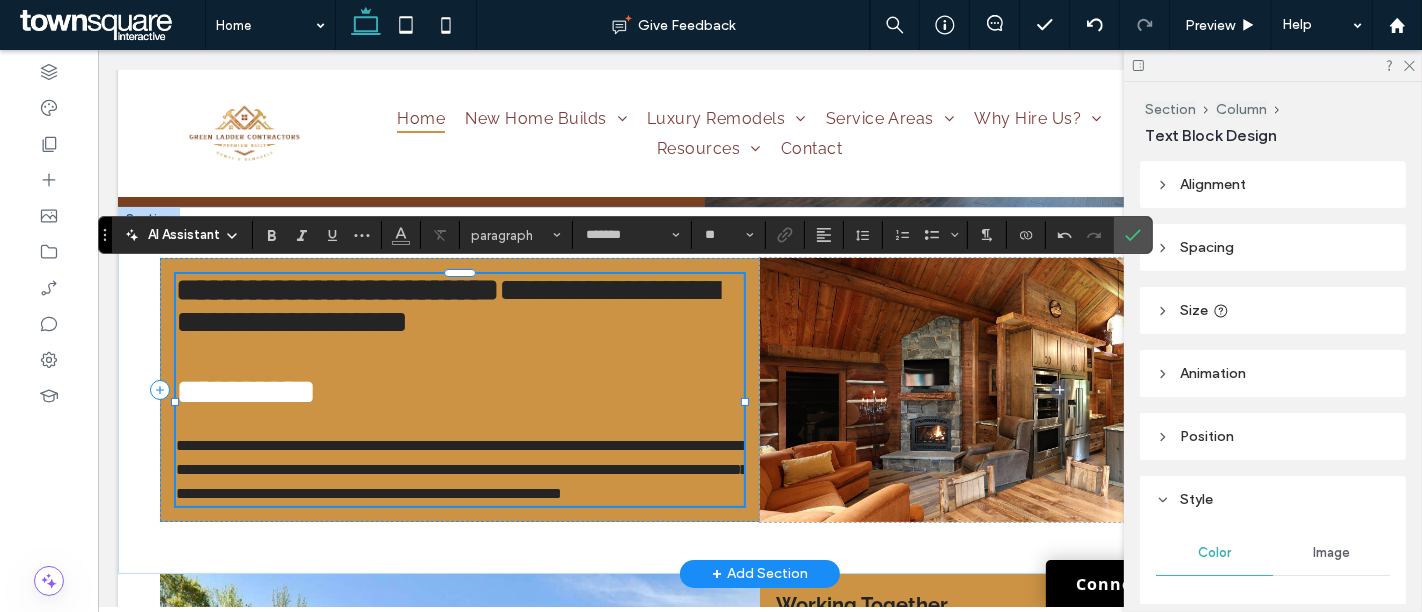 click on "**********" at bounding box center (459, 374) 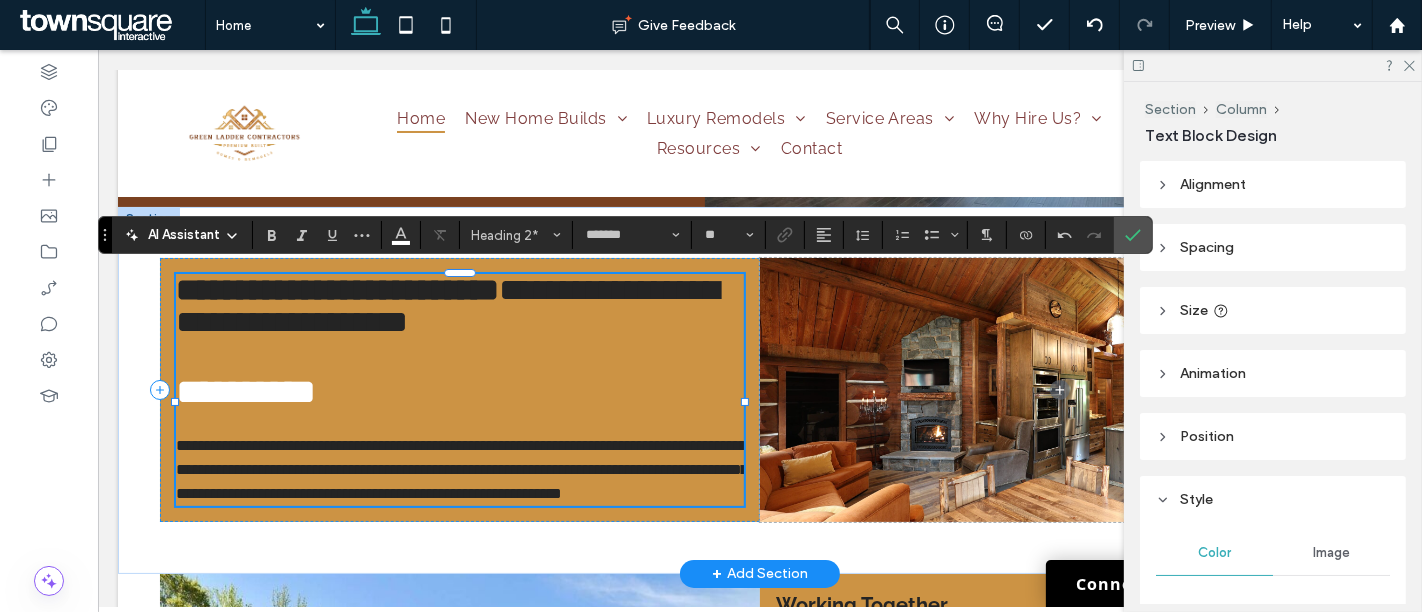 type on "**" 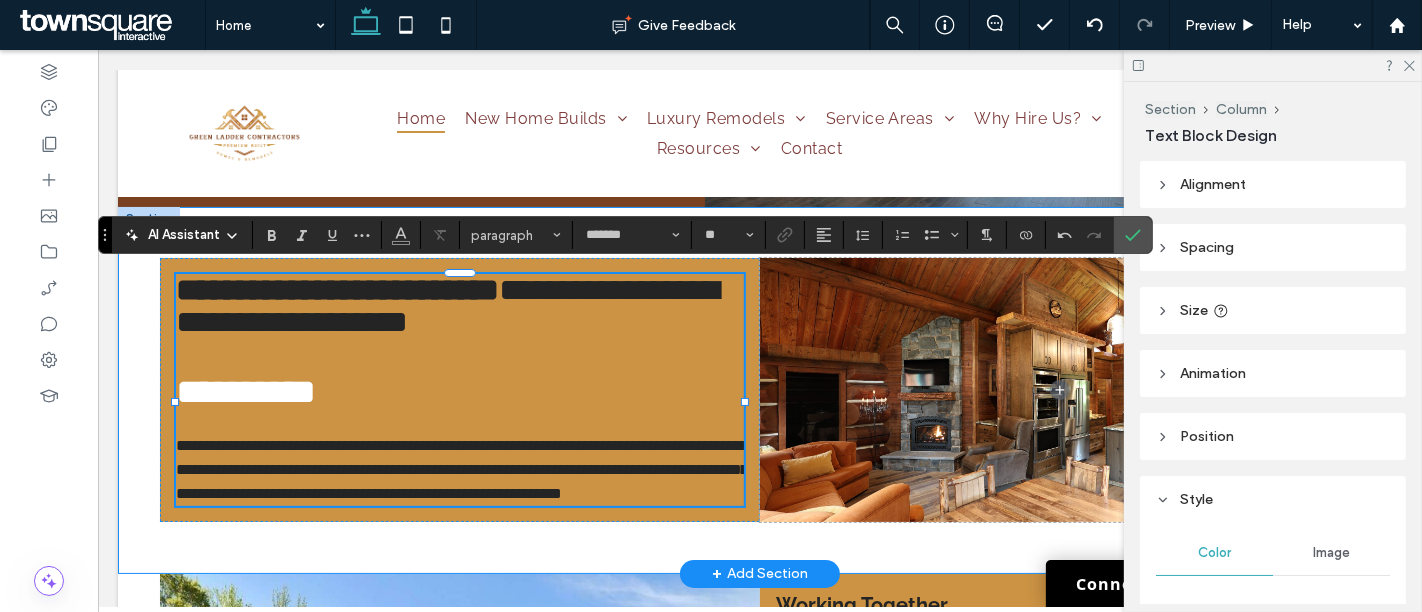 click on "**********" at bounding box center [759, 390] 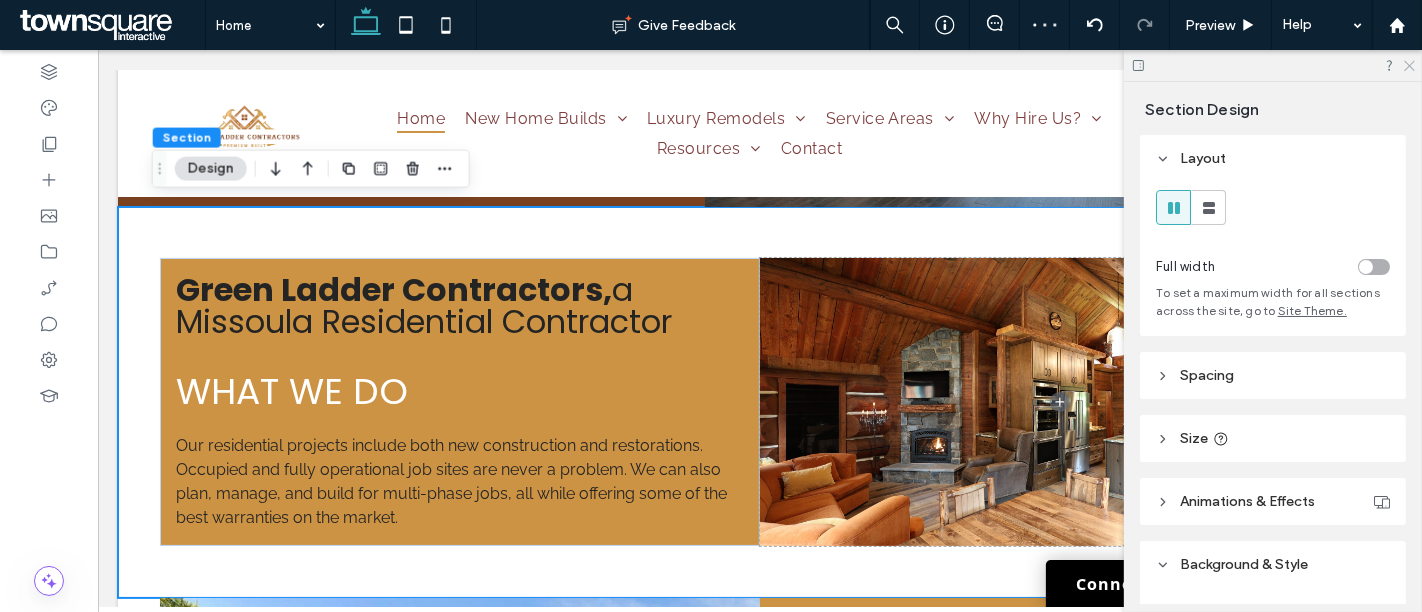 drag, startPoint x: 1406, startPoint y: 60, endPoint x: 1313, endPoint y: 14, distance: 103.75452 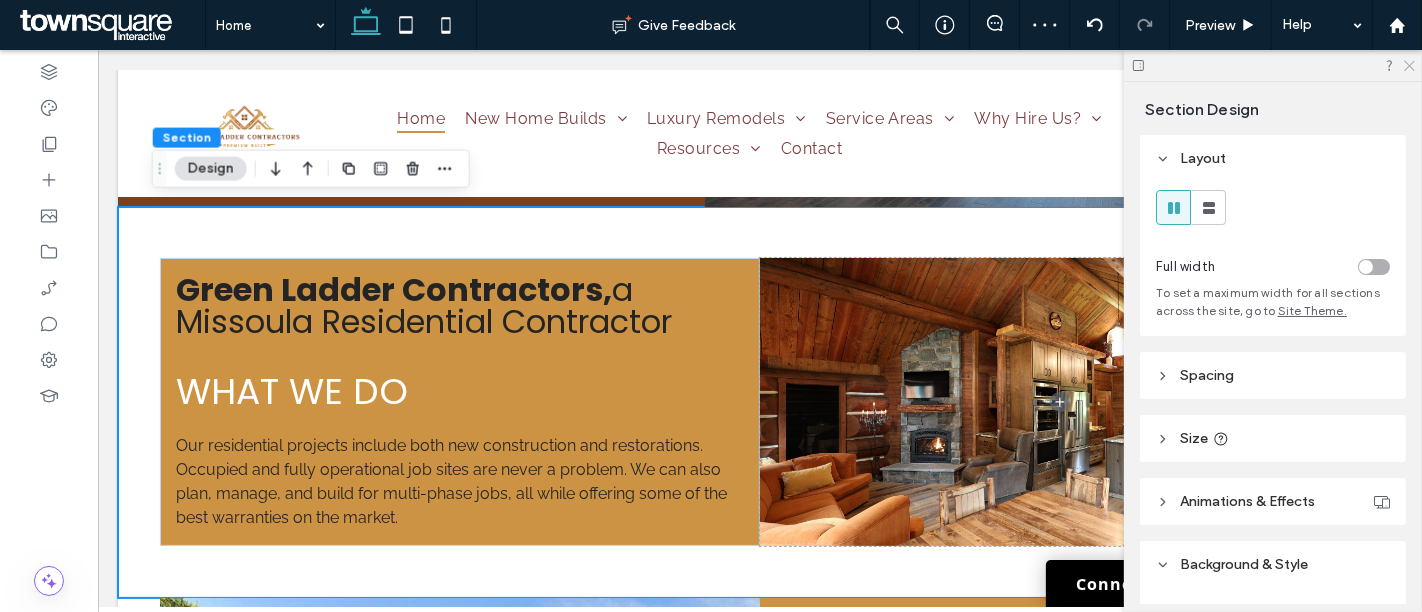 click 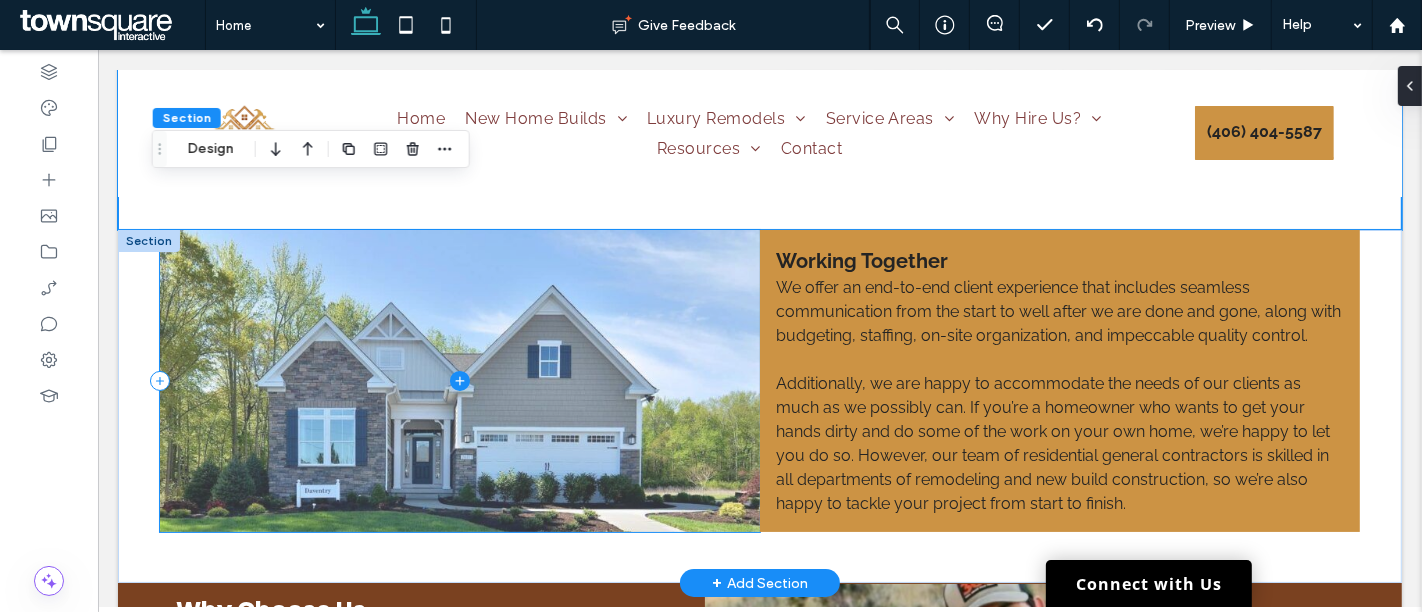 scroll, scrollTop: 6745, scrollLeft: 0, axis: vertical 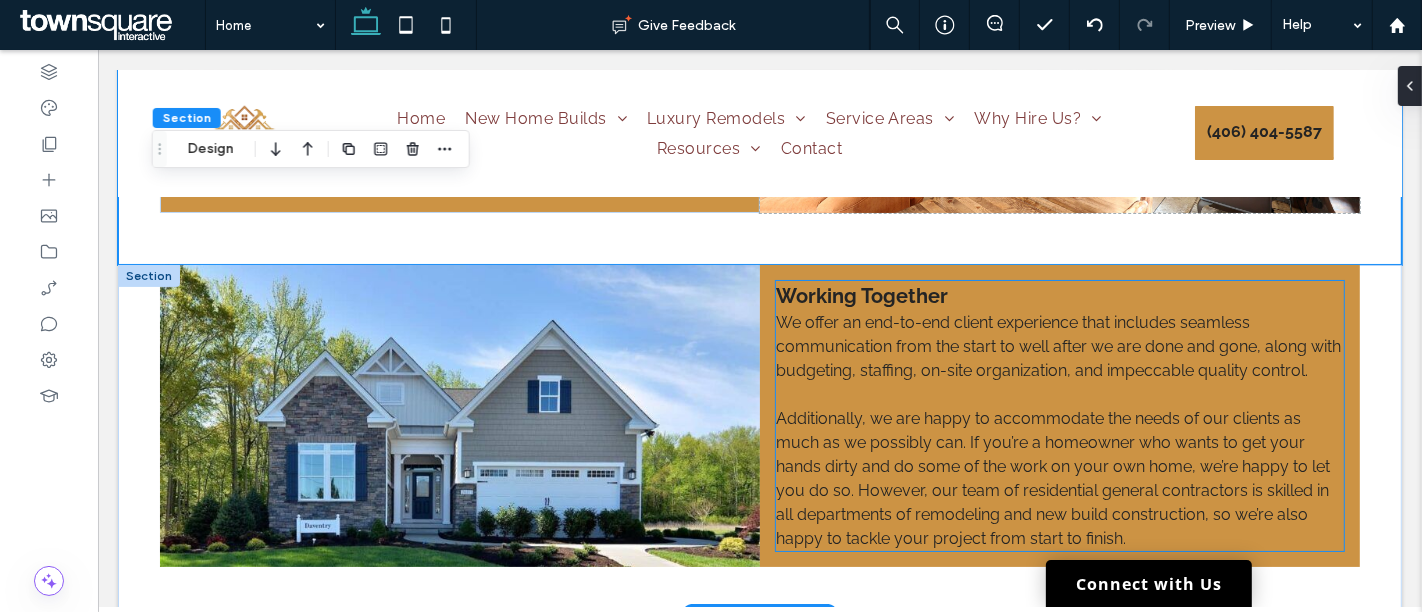 click on "Working Together" at bounding box center [1059, 296] 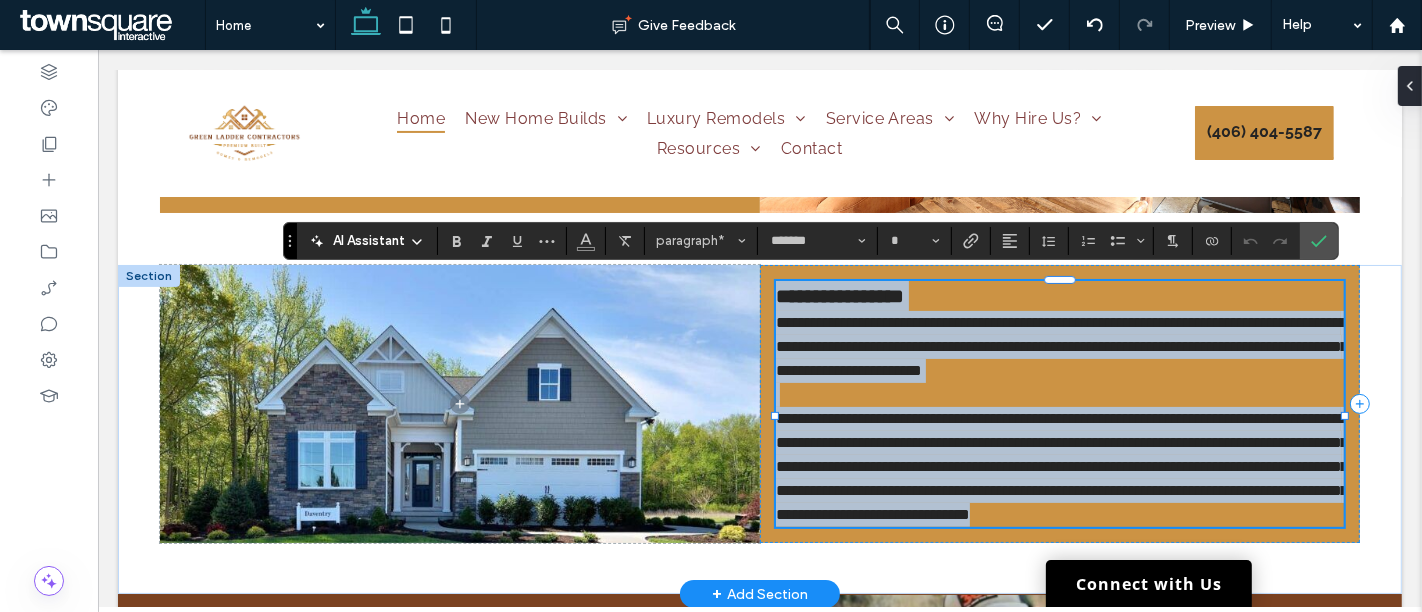 click on "**********" at bounding box center (1059, 296) 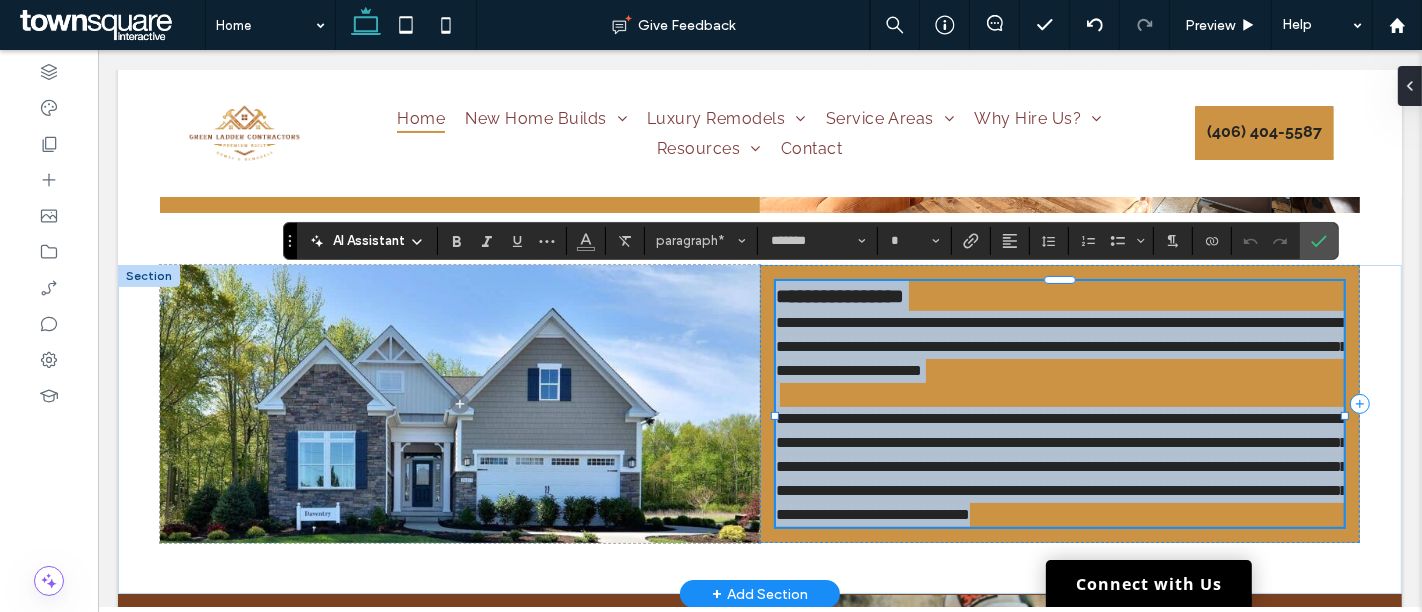 type on "**" 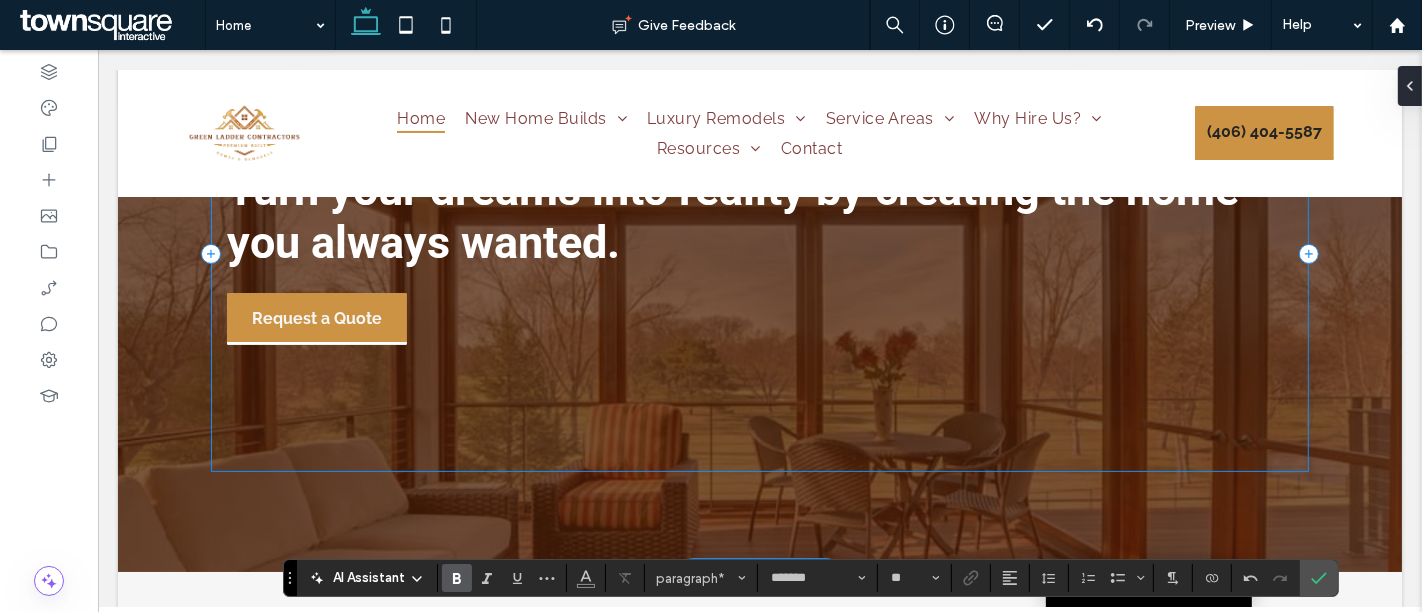 scroll, scrollTop: 0, scrollLeft: 0, axis: both 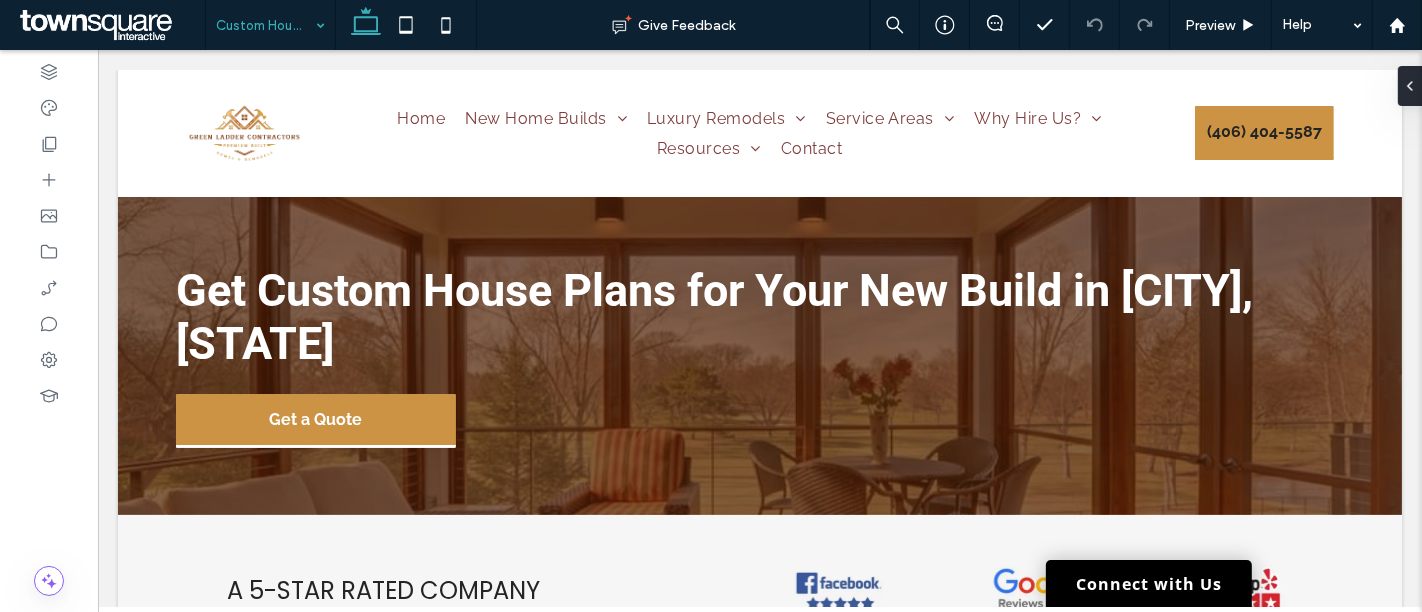 click on "Custom House Plans" at bounding box center [270, 25] 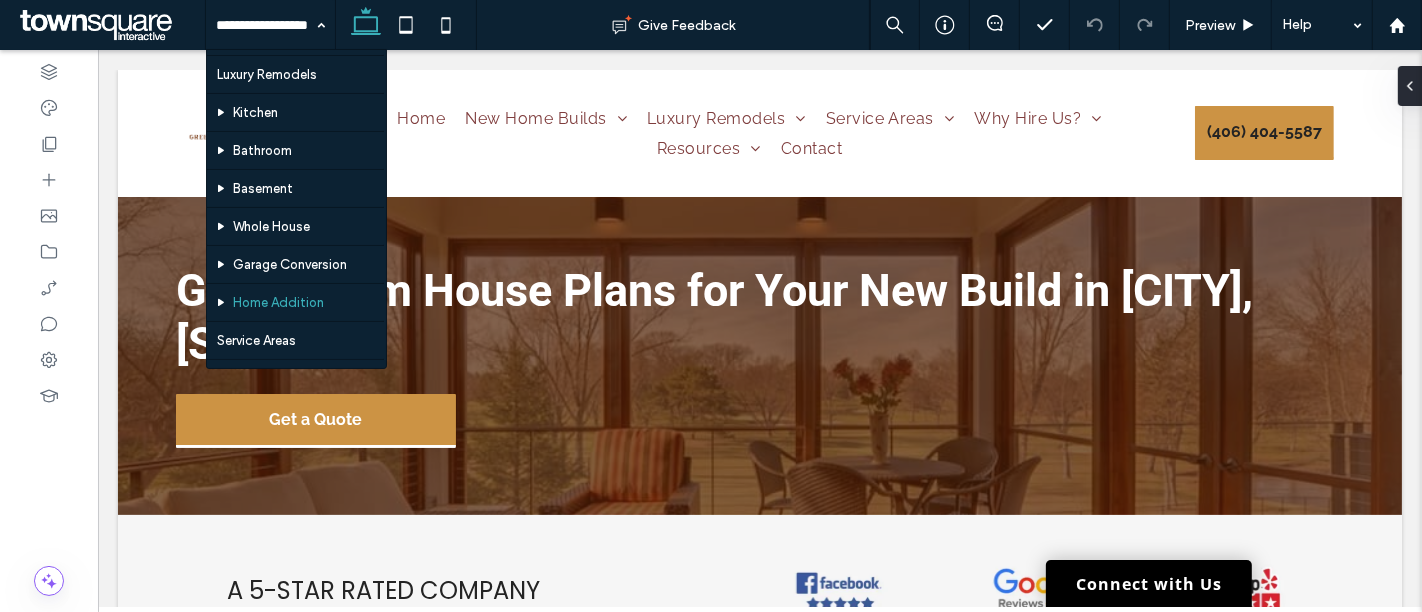 scroll, scrollTop: 333, scrollLeft: 0, axis: vertical 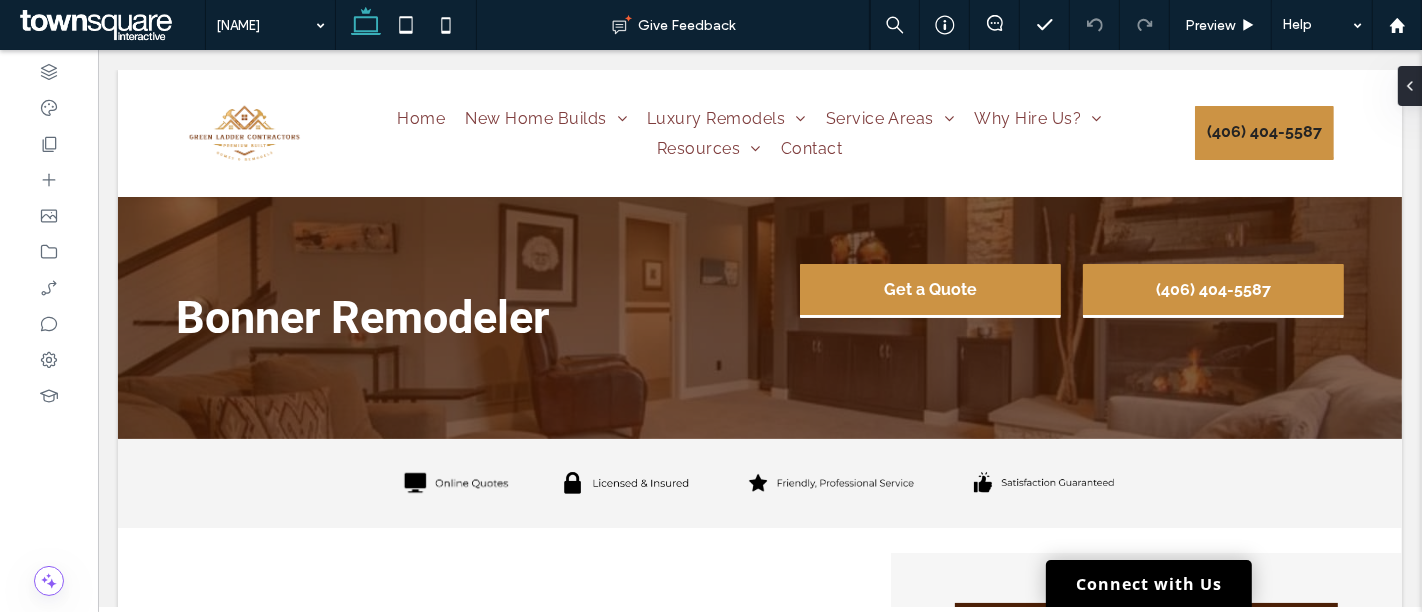 click at bounding box center [265, 25] 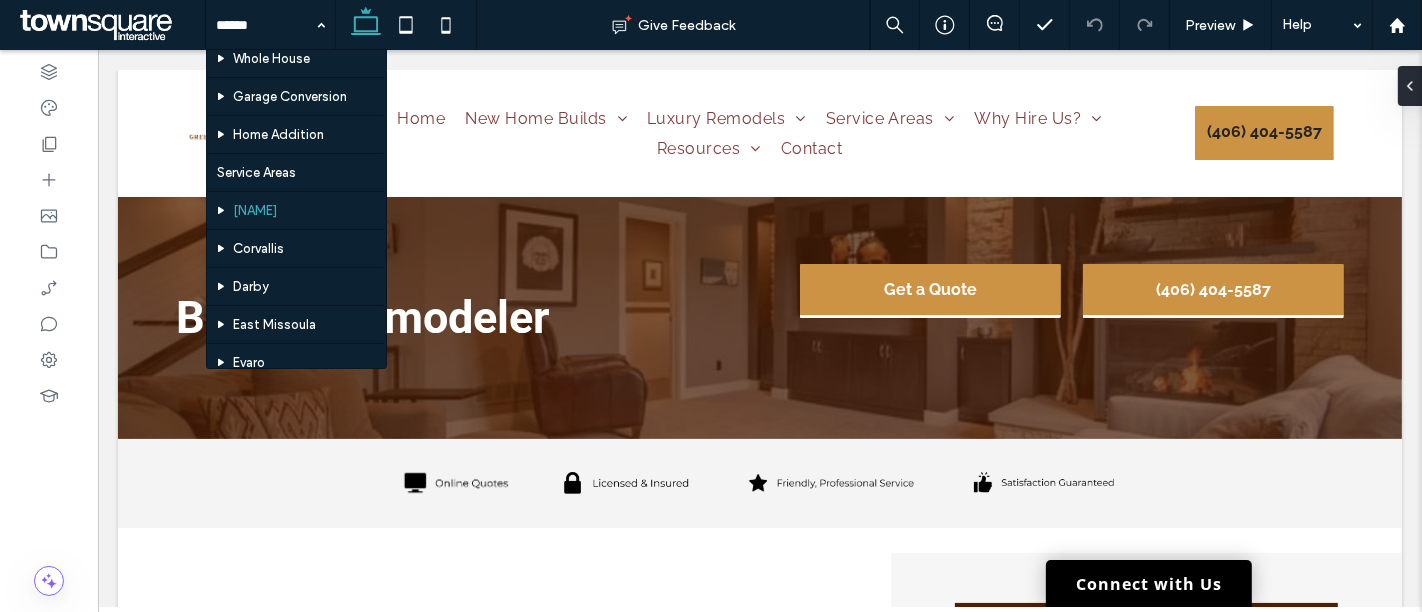 scroll, scrollTop: 333, scrollLeft: 0, axis: vertical 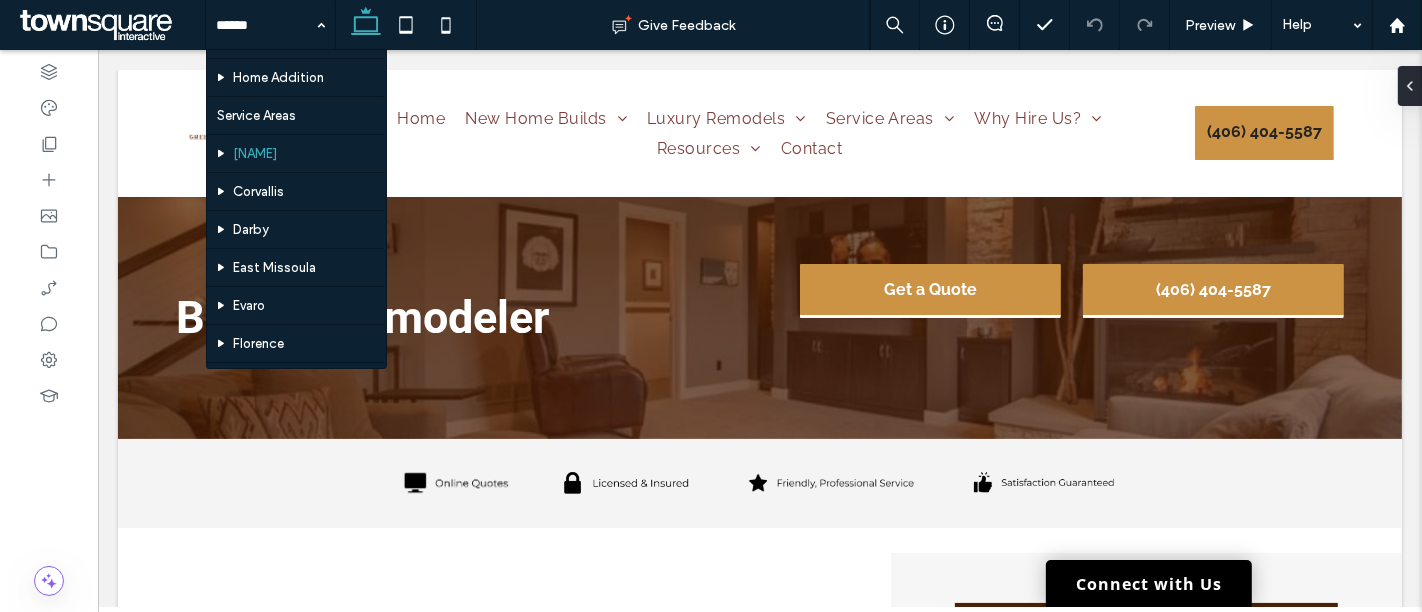 click at bounding box center (295, 286) 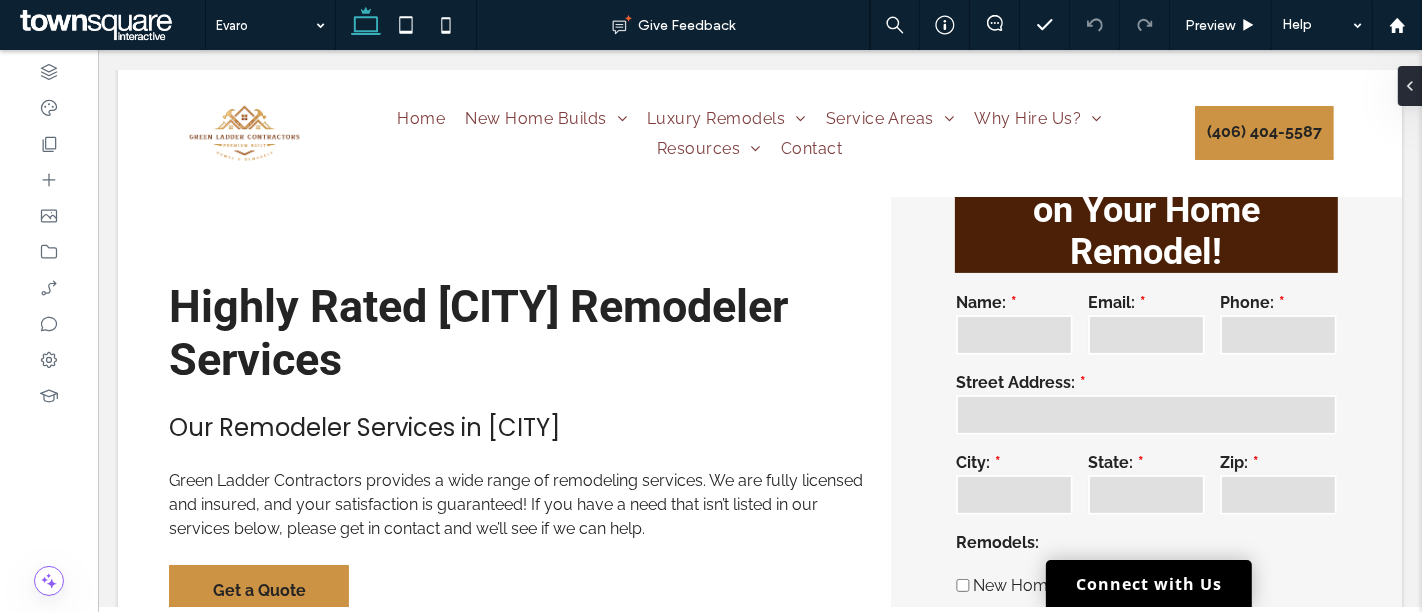 scroll, scrollTop: 0, scrollLeft: 0, axis: both 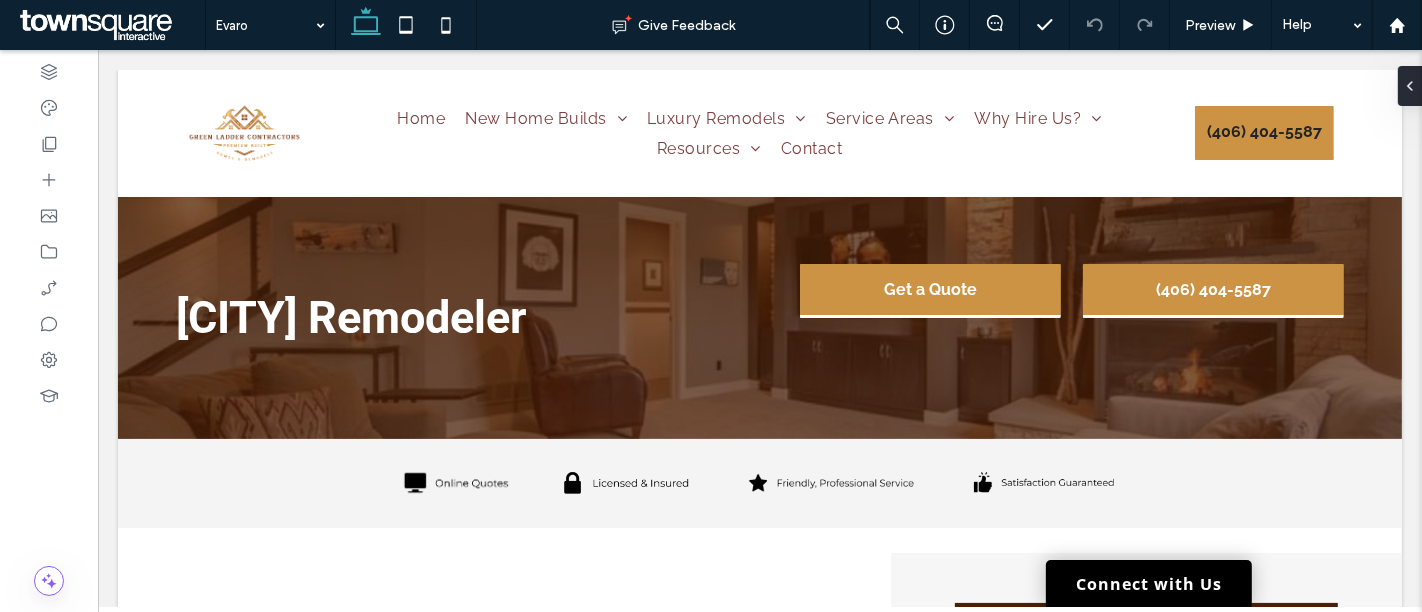 click at bounding box center (265, 25) 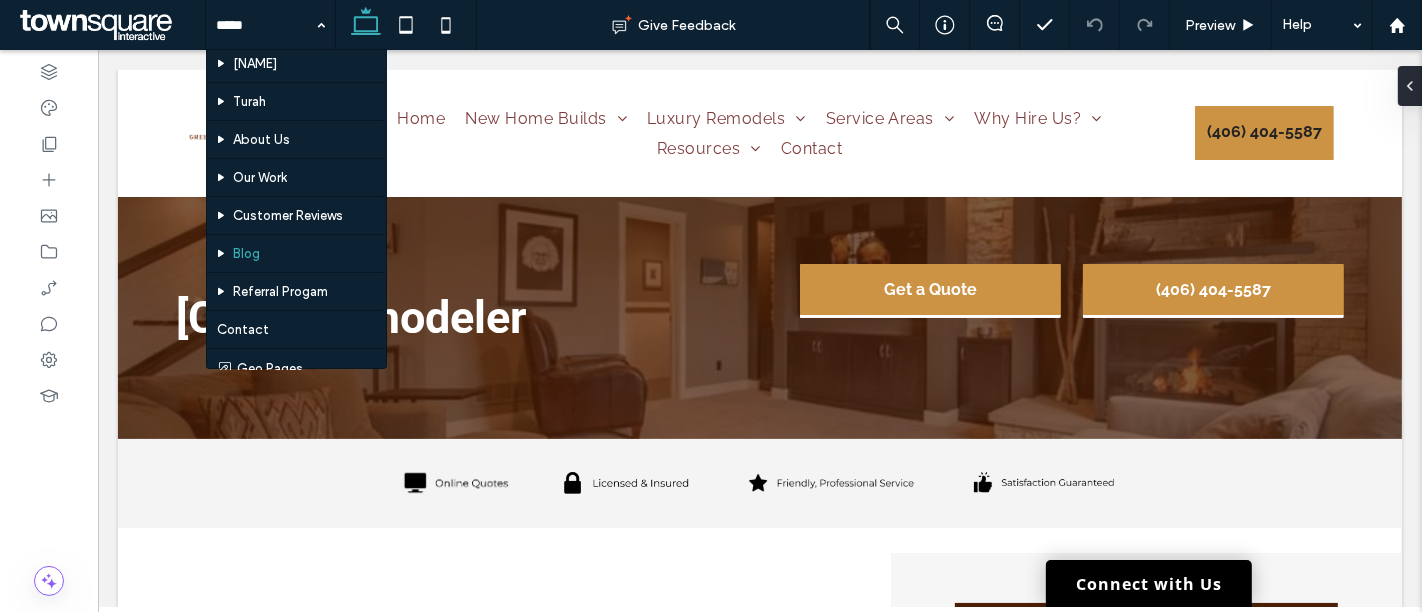scroll, scrollTop: 1020, scrollLeft: 0, axis: vertical 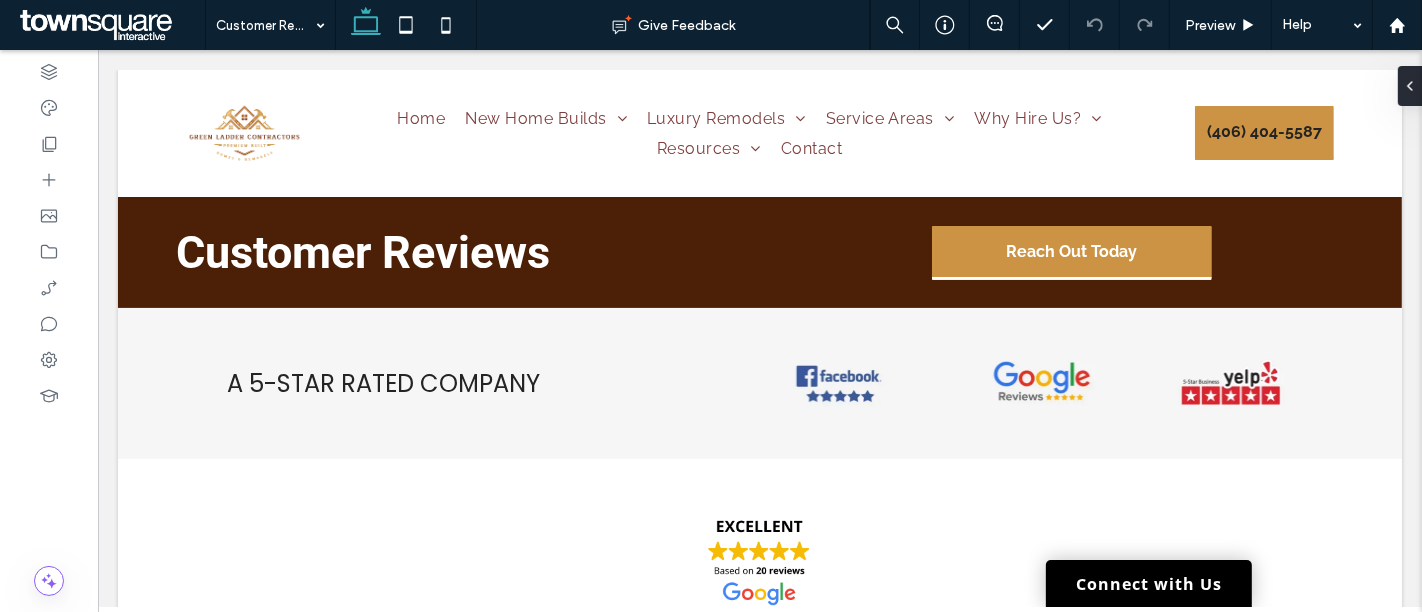 click at bounding box center (265, 25) 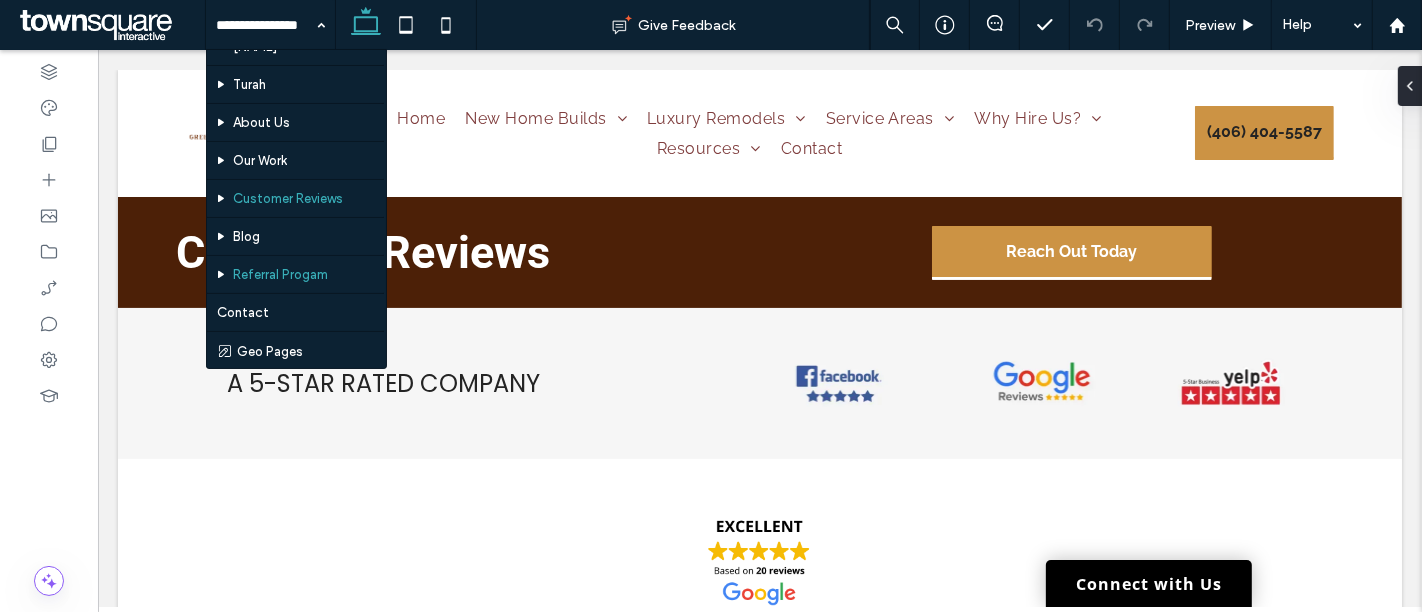 scroll, scrollTop: 1020, scrollLeft: 0, axis: vertical 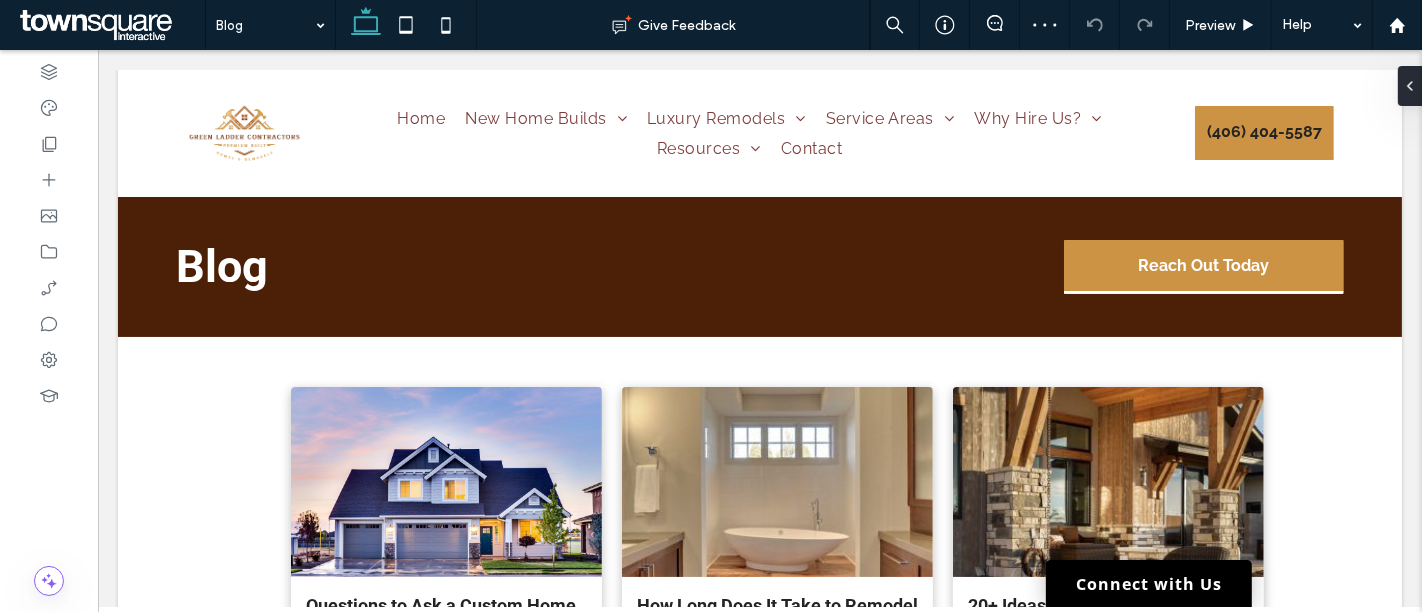 click at bounding box center (265, 25) 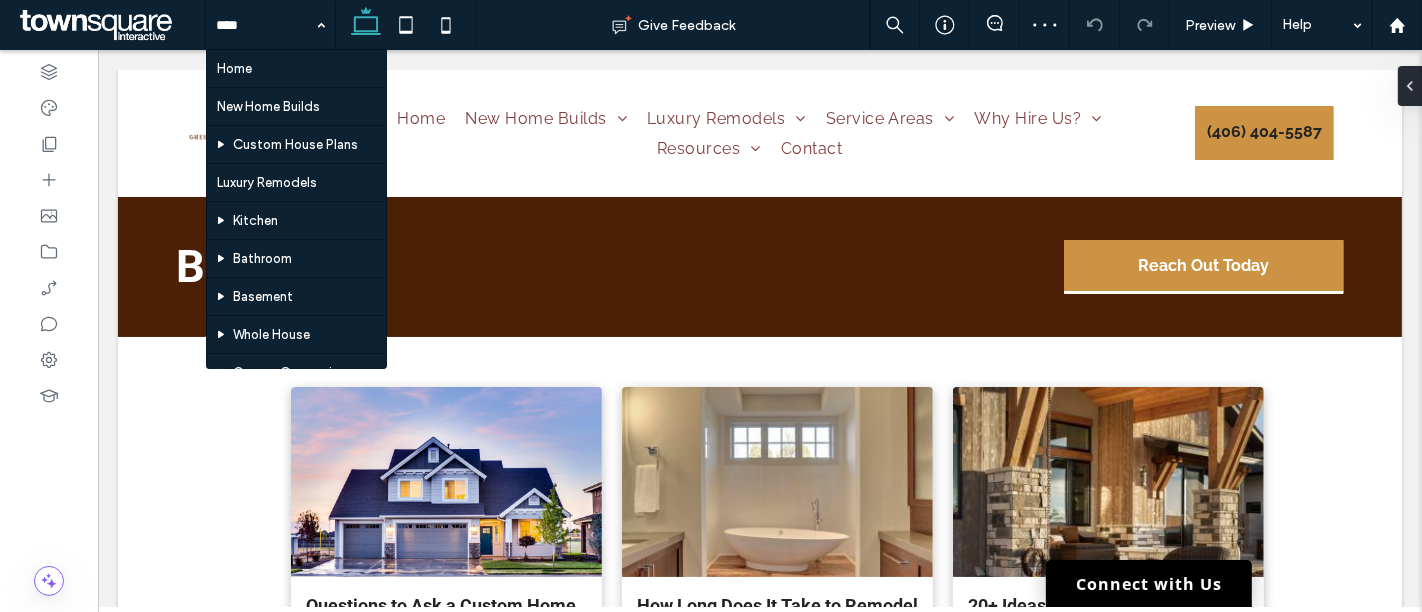 click at bounding box center [295, 87] 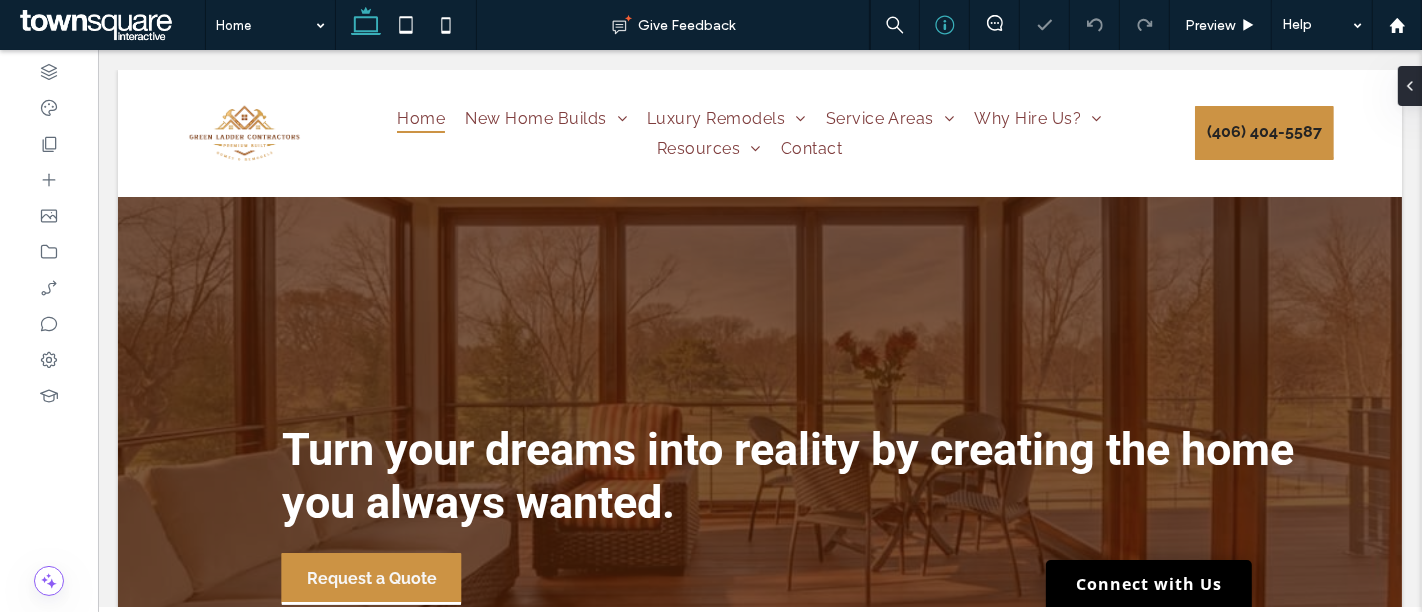 scroll, scrollTop: 0, scrollLeft: 0, axis: both 